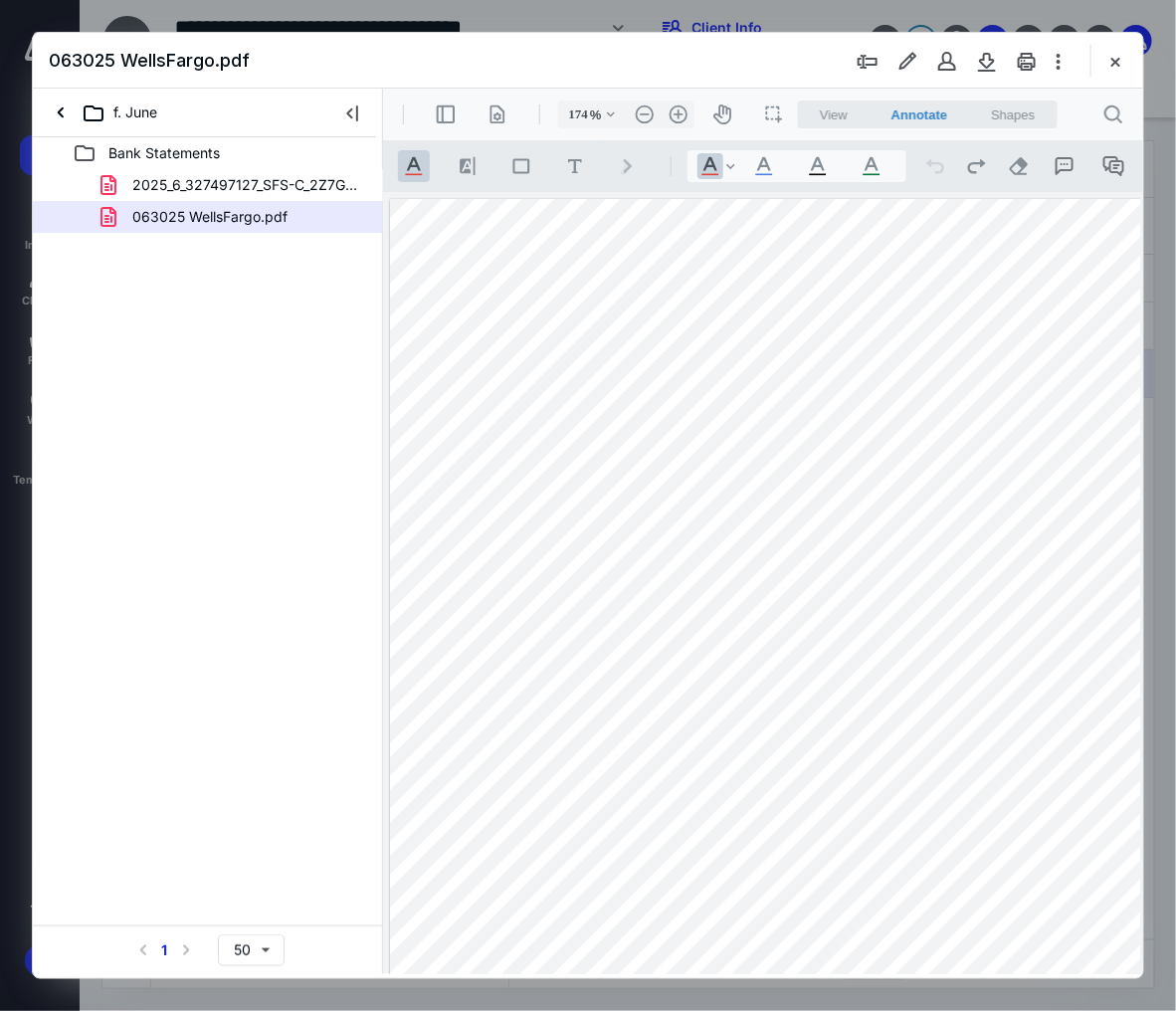 scroll, scrollTop: 0, scrollLeft: 0, axis: both 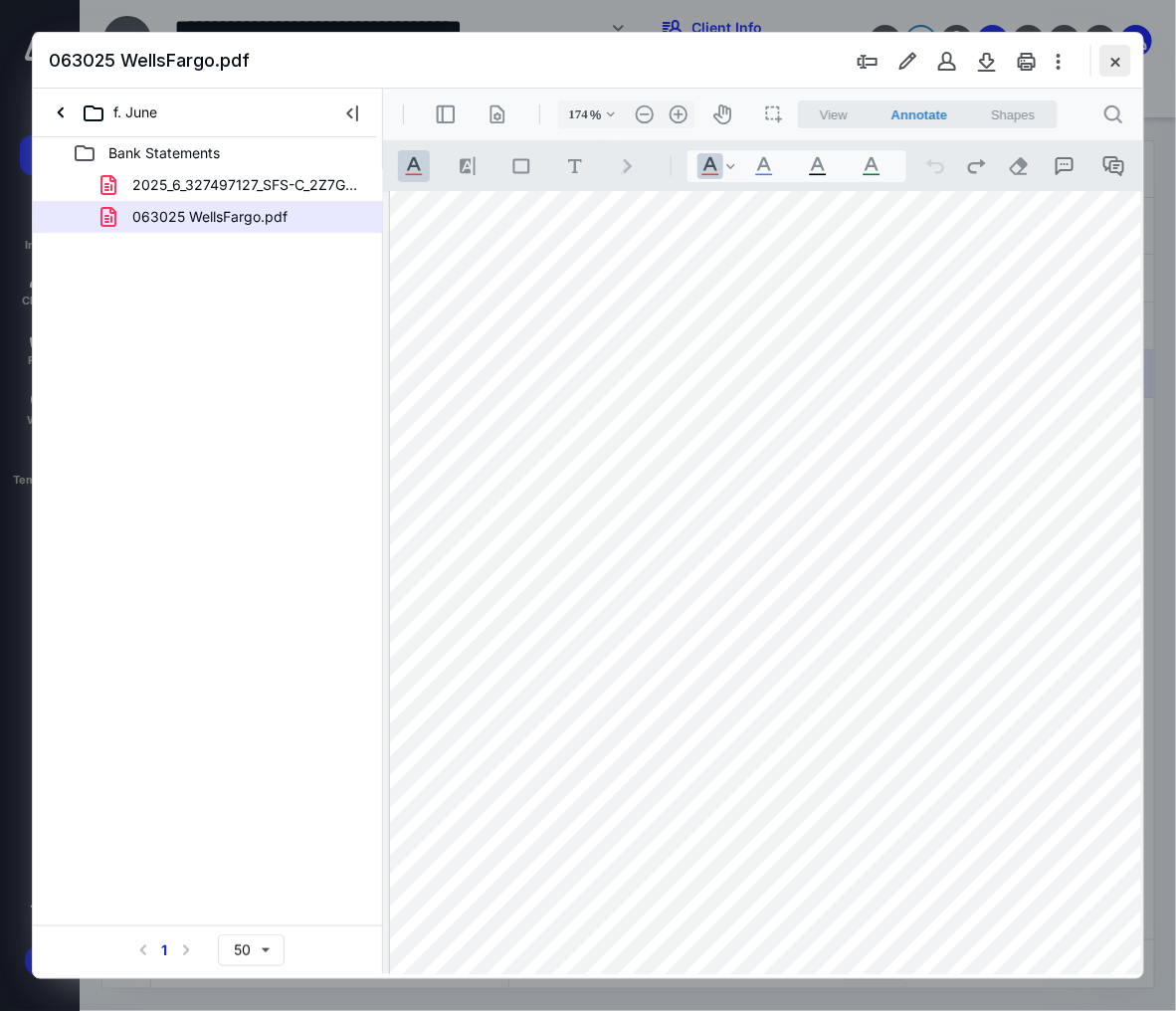 click at bounding box center [1115, 61] 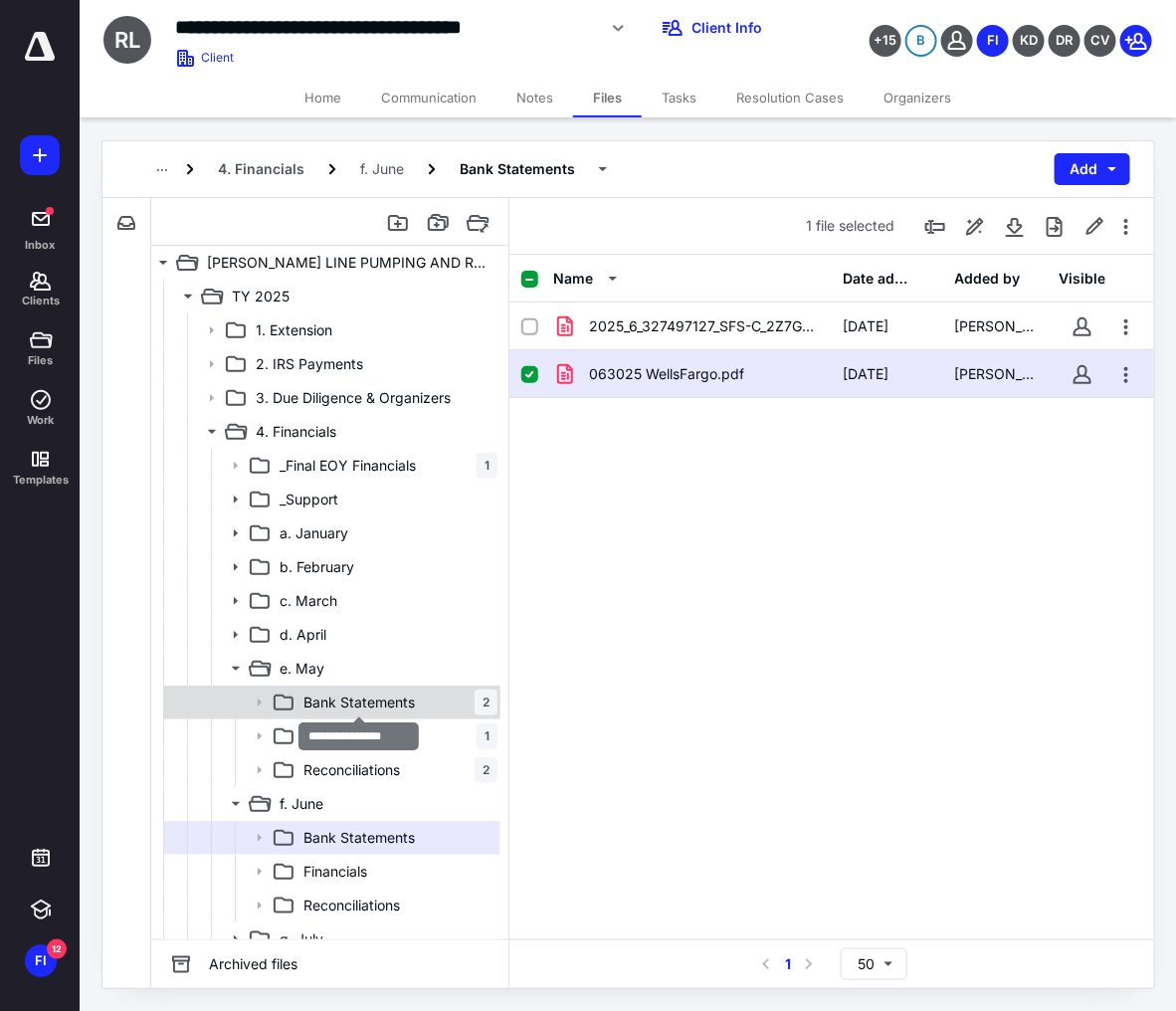 click on "Bank Statements" at bounding box center (359, 703) 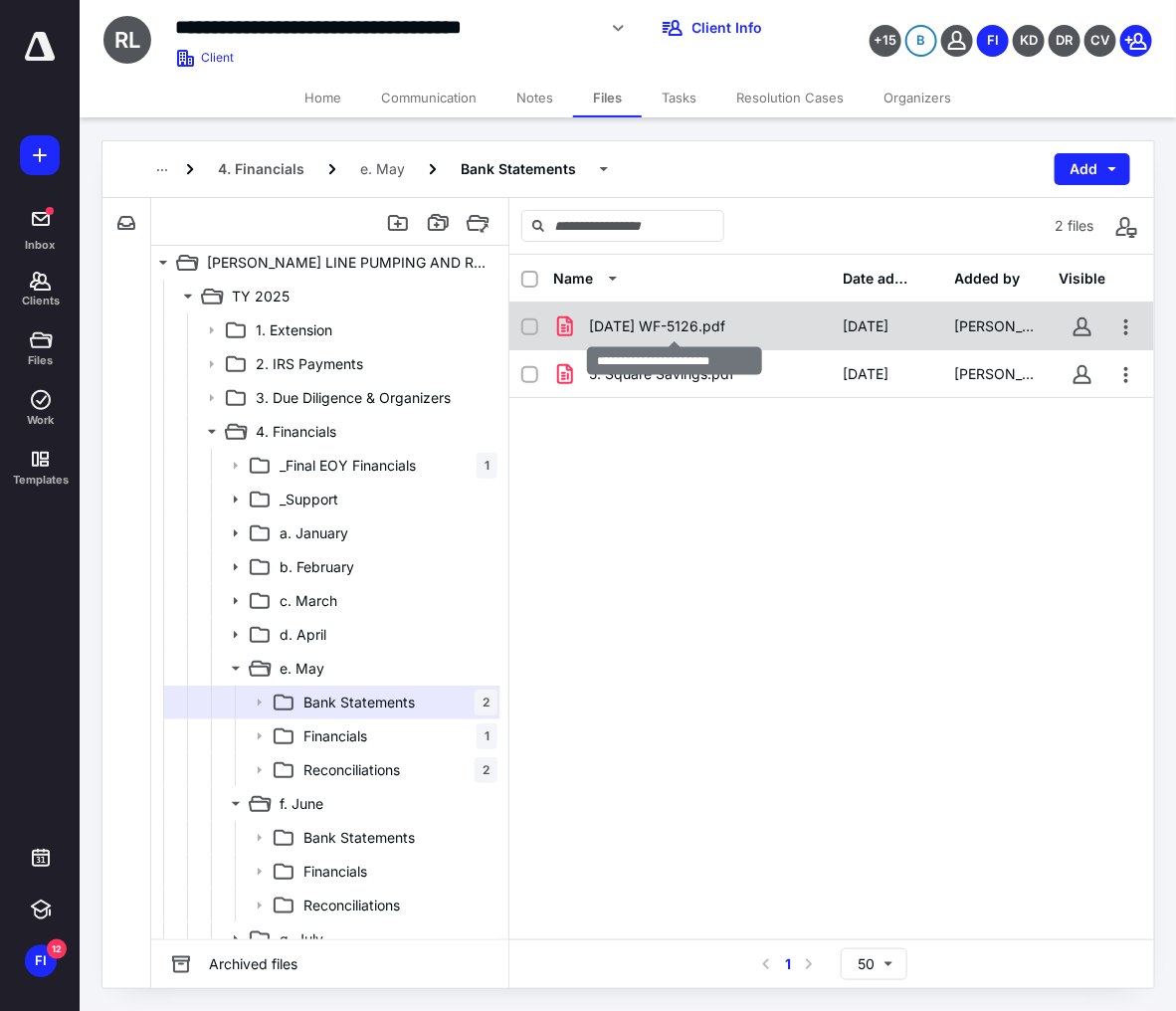 click on "[DATE] WF-5126.pdf" at bounding box center (657, 326) 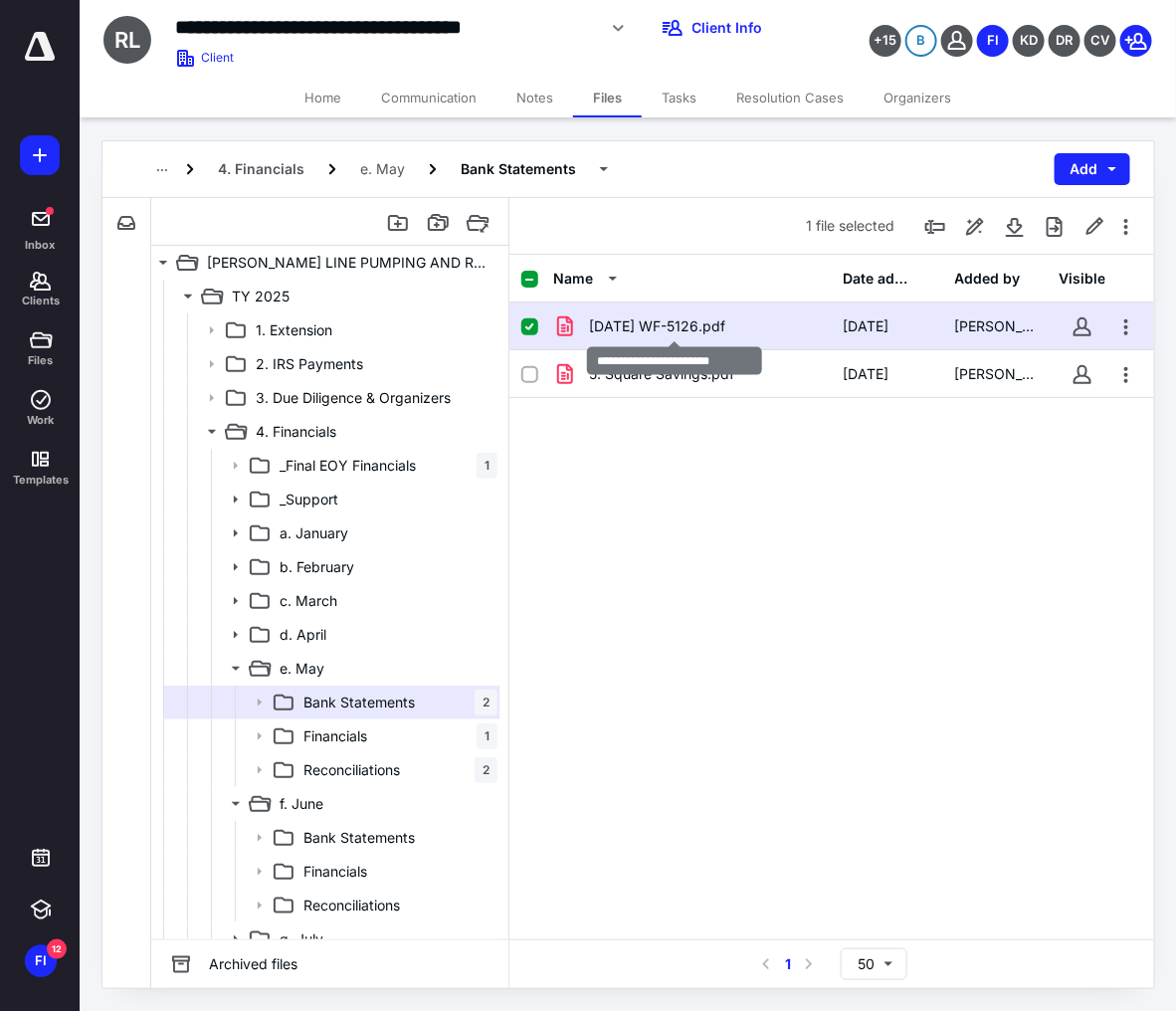 click on "[DATE] WF-5126.pdf" at bounding box center (657, 326) 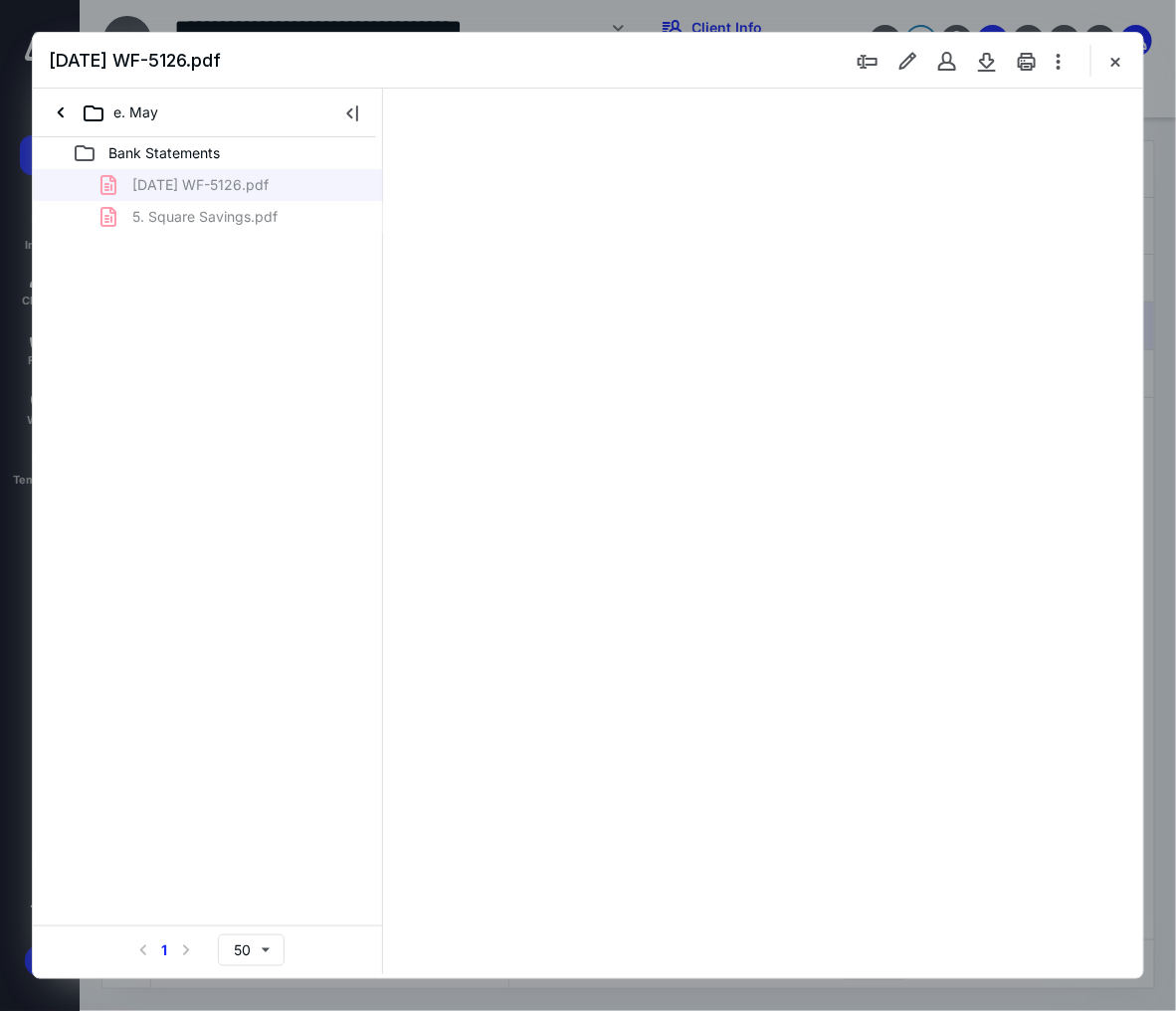 scroll, scrollTop: 0, scrollLeft: 0, axis: both 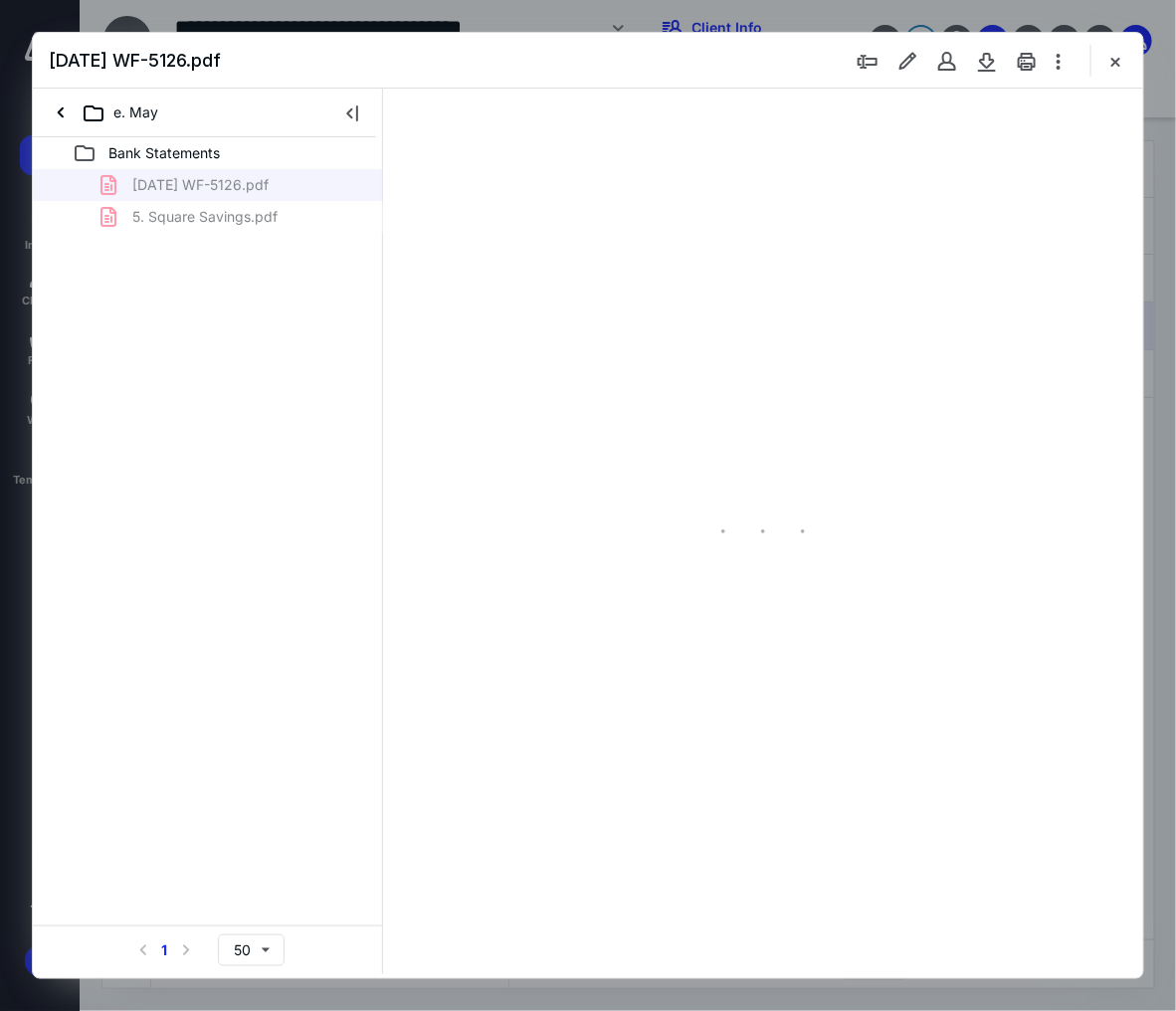 type on "99" 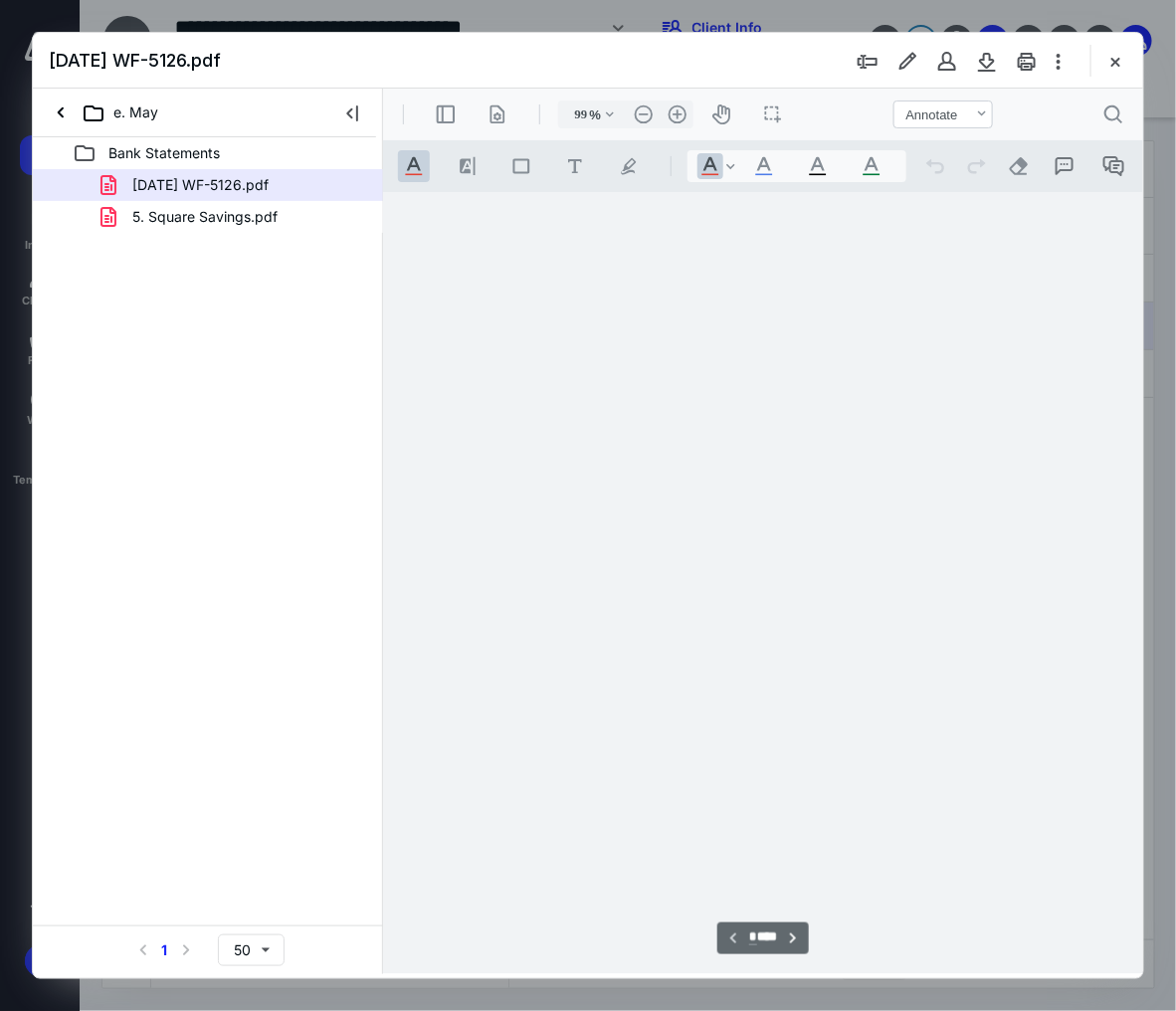 scroll, scrollTop: 106, scrollLeft: 0, axis: vertical 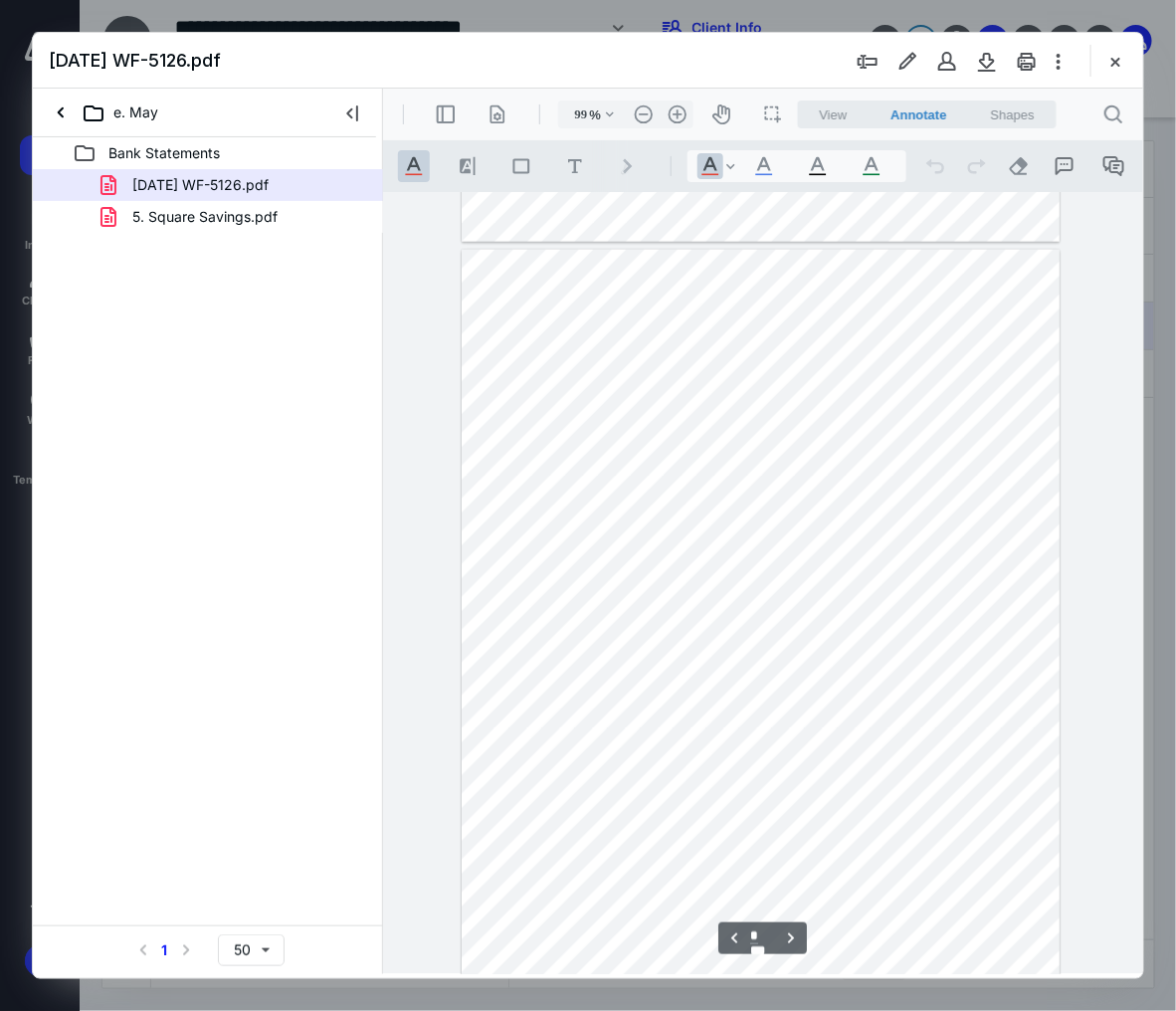 type on "*" 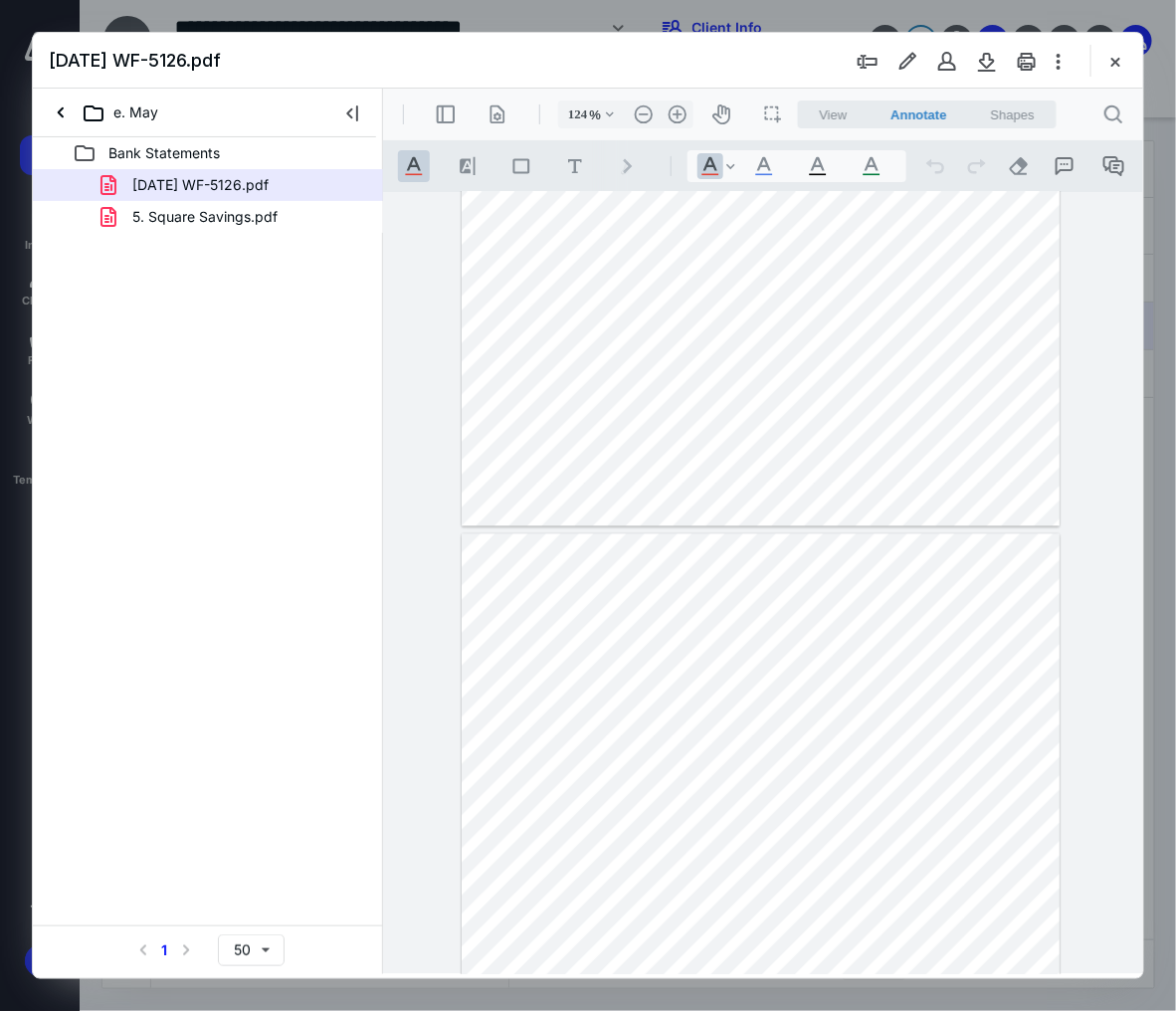 type on "149" 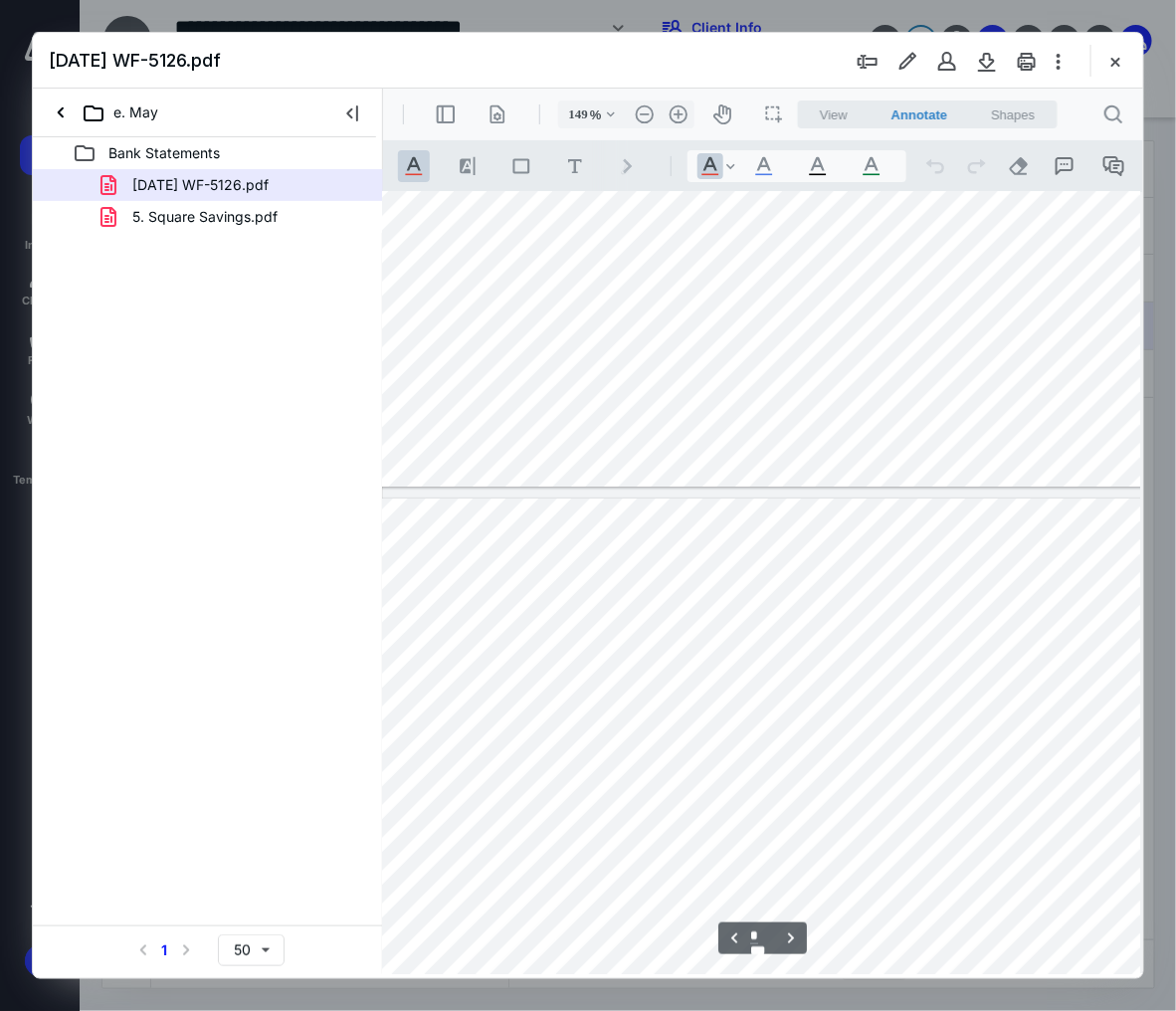 type on "*" 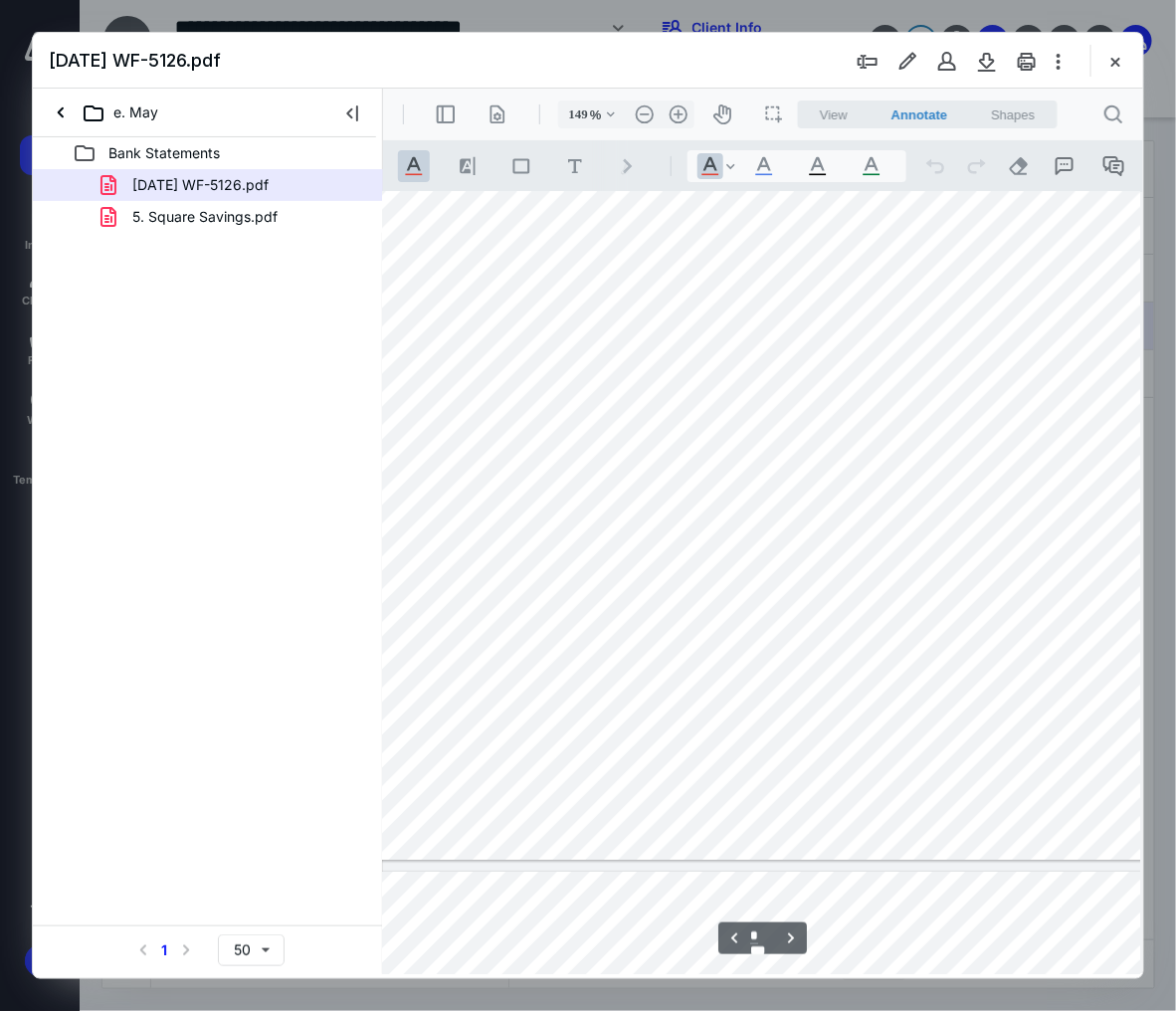scroll, scrollTop: 1562, scrollLeft: 81, axis: both 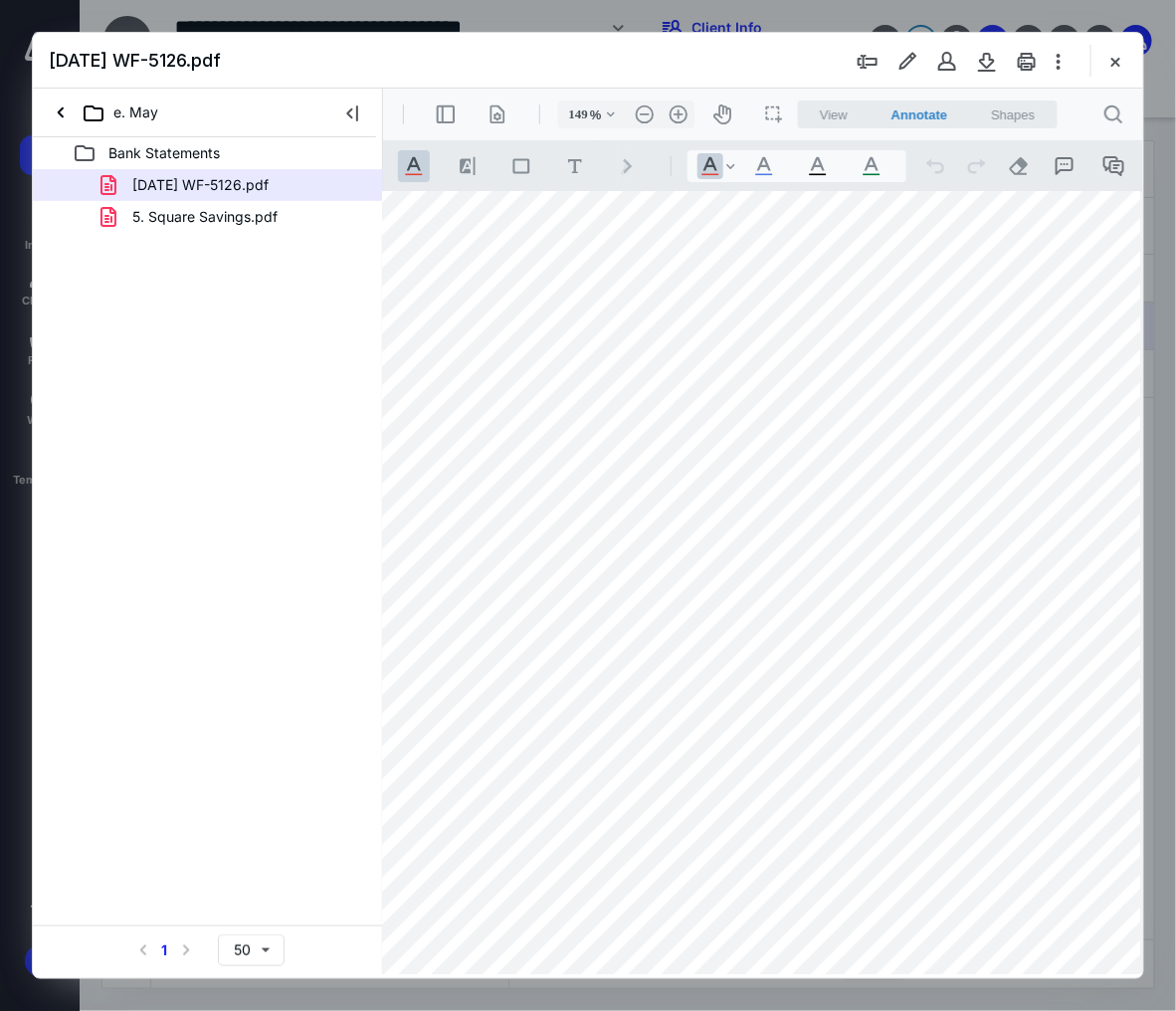 type on "174" 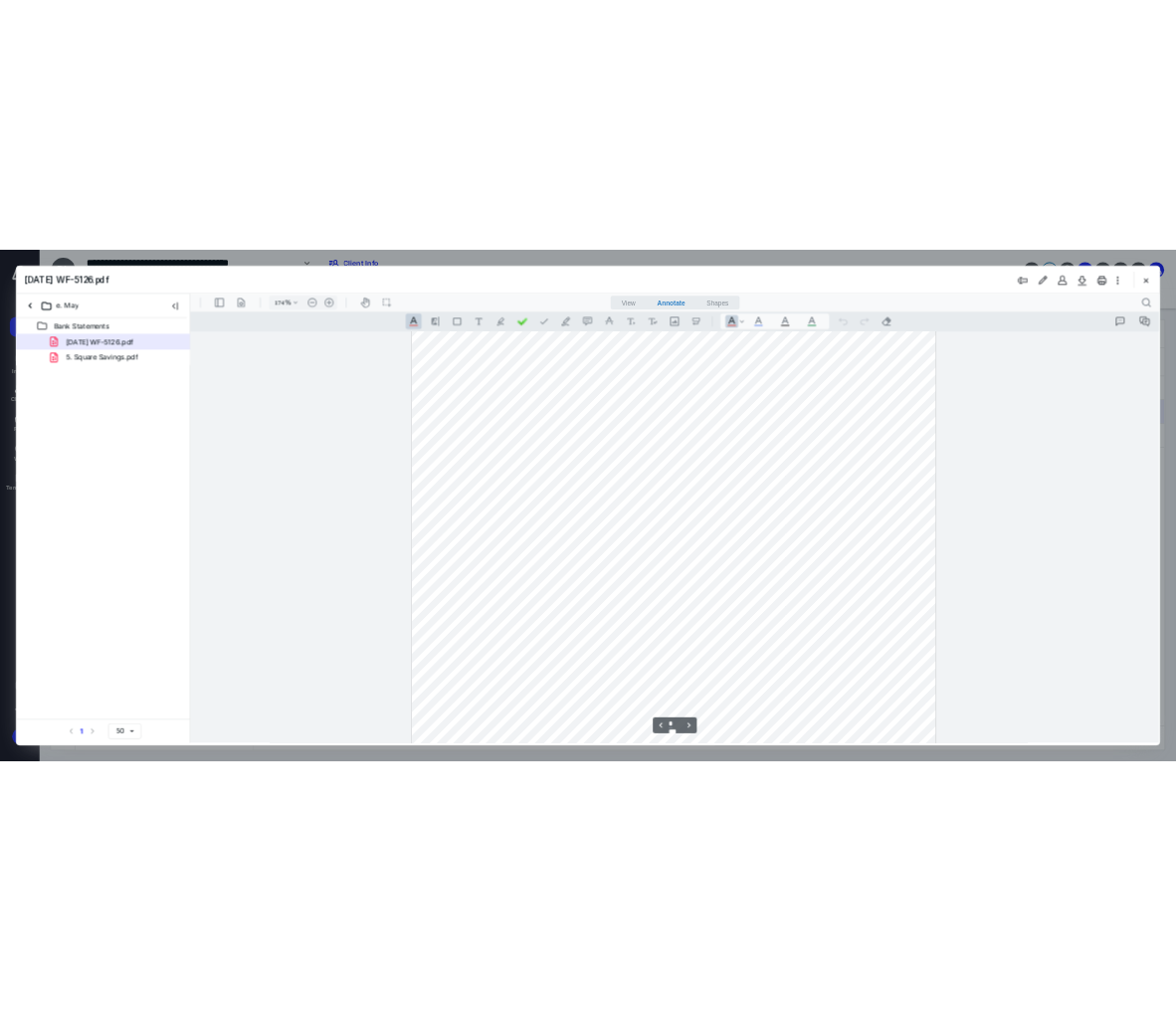 scroll, scrollTop: 5356, scrollLeft: 0, axis: vertical 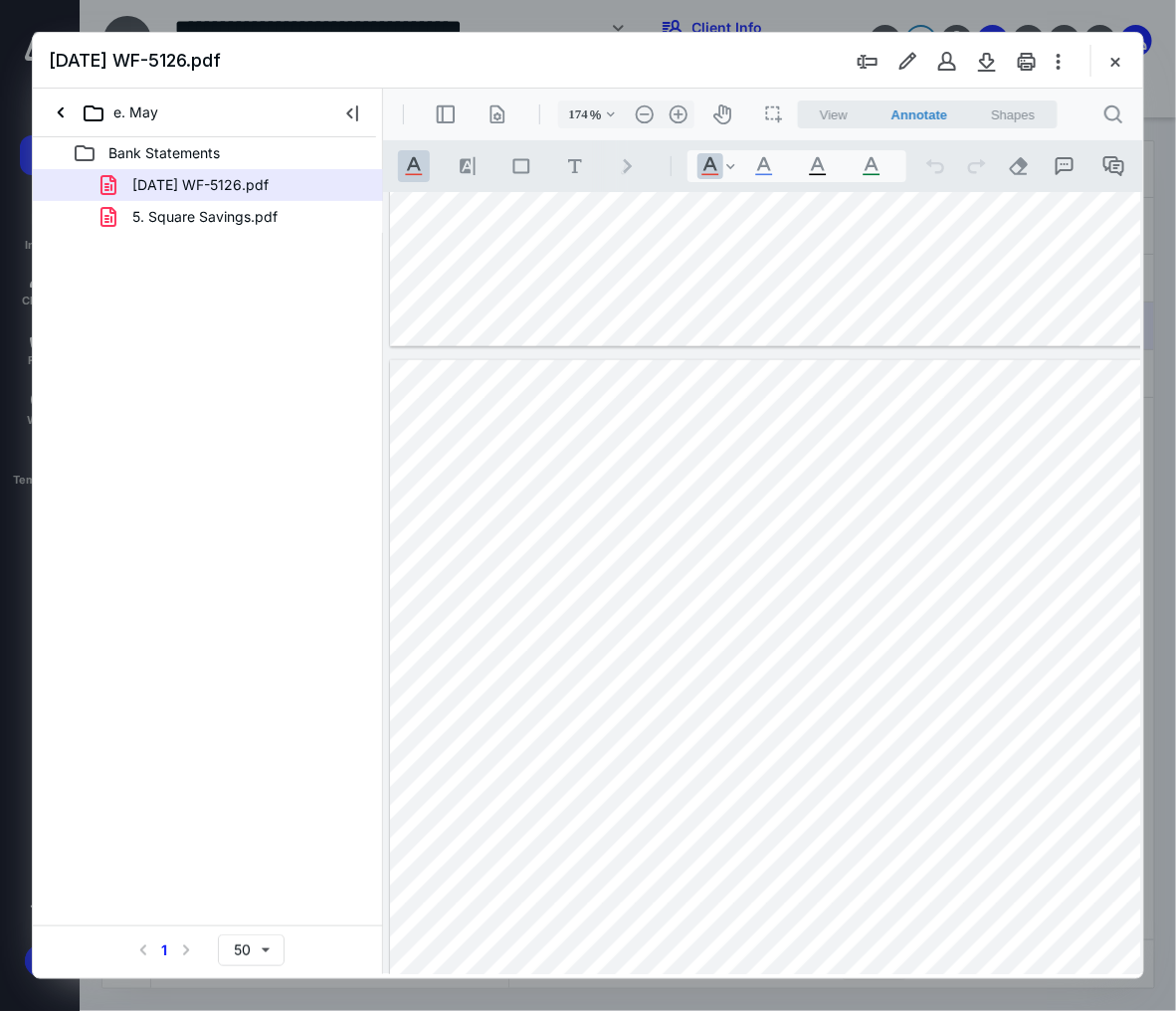 click on "Bank Statements [DATE] WF-5126.pdf 5. Square Savings.pdf Select a page number for more results 1 50" at bounding box center [208, 555] 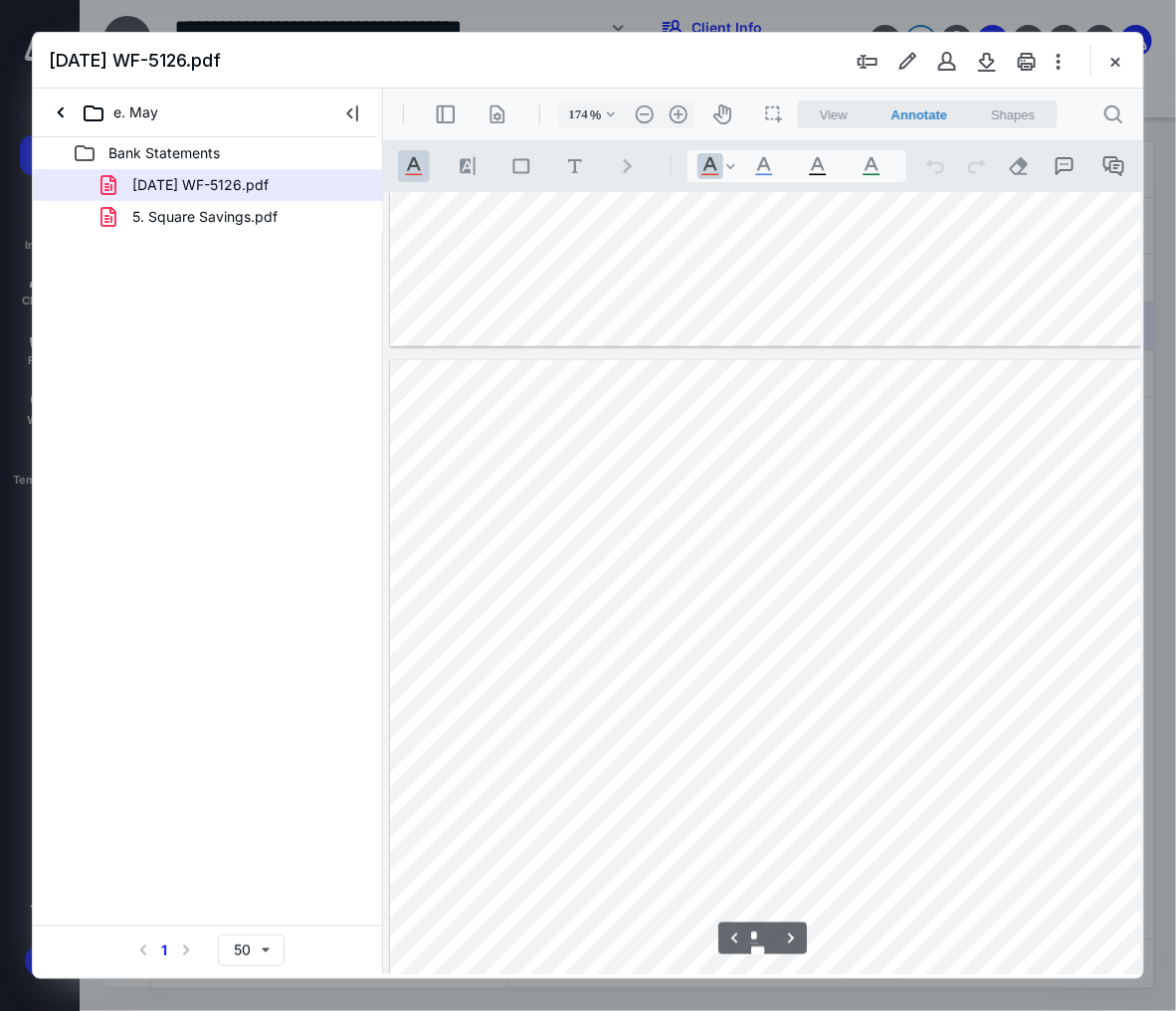 scroll, scrollTop: 4982, scrollLeft: 0, axis: vertical 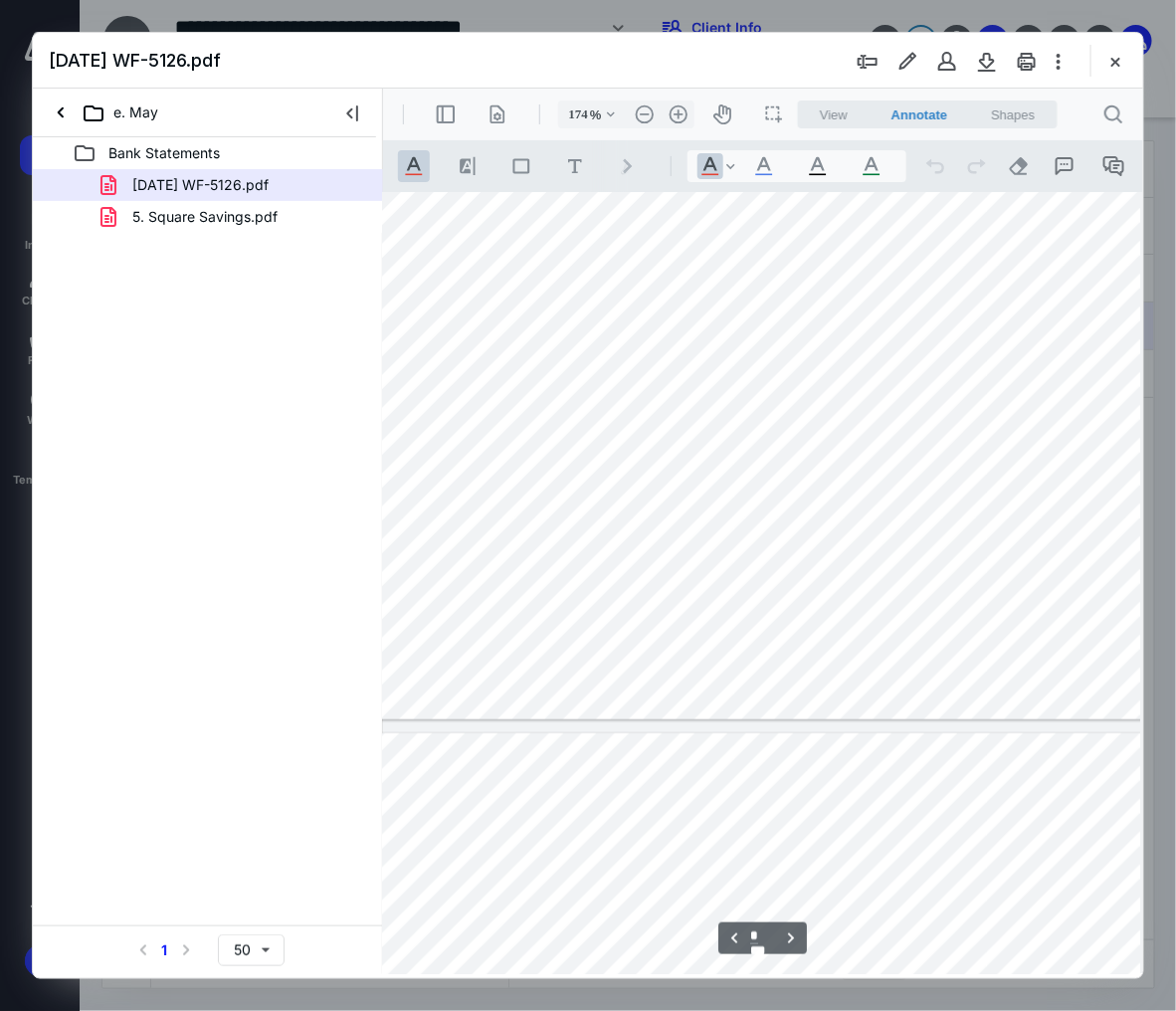 type on "*" 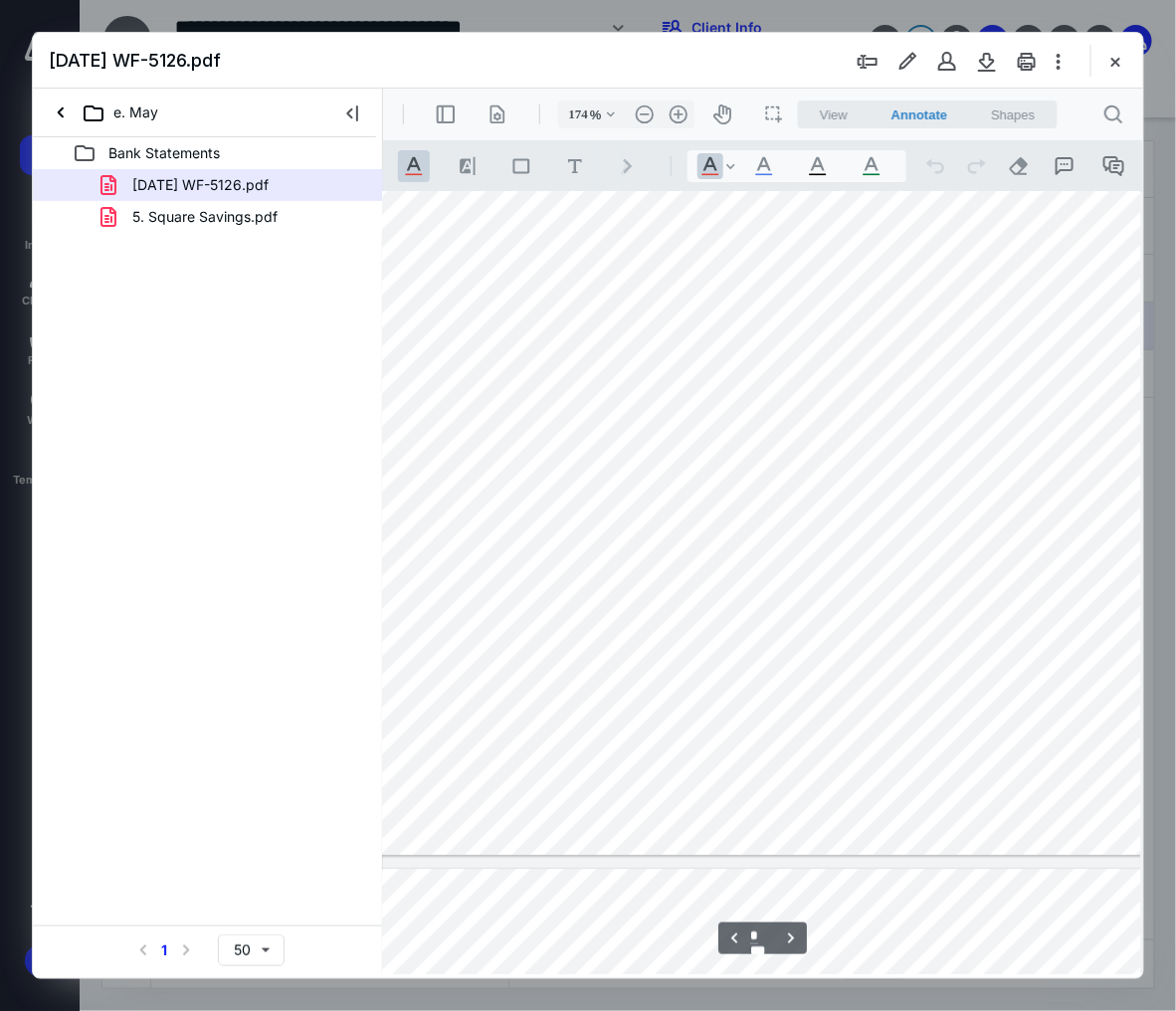 scroll, scrollTop: 6475, scrollLeft: 155, axis: both 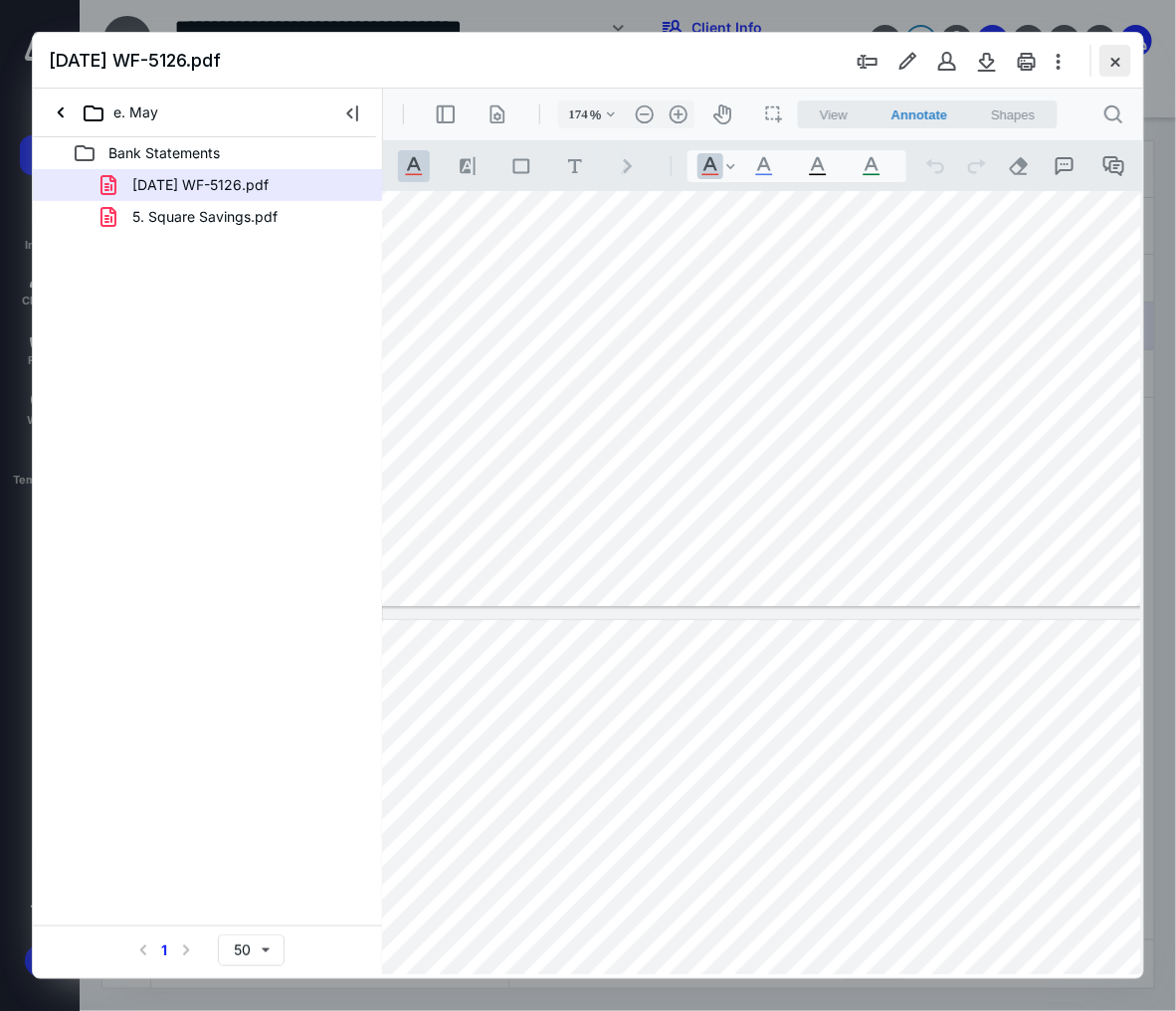 click at bounding box center [1115, 61] 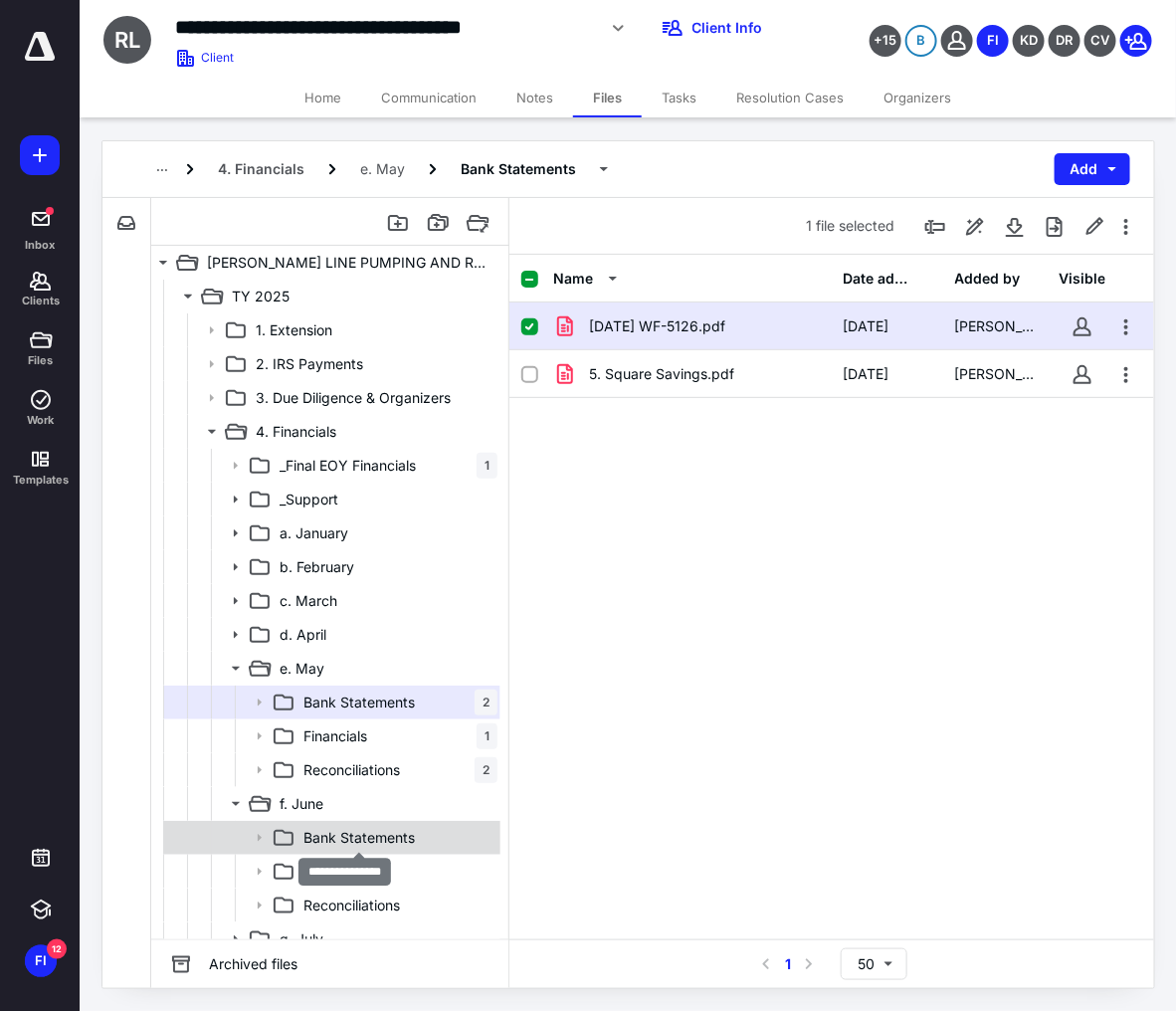 click on "Bank Statements" at bounding box center [359, 838] 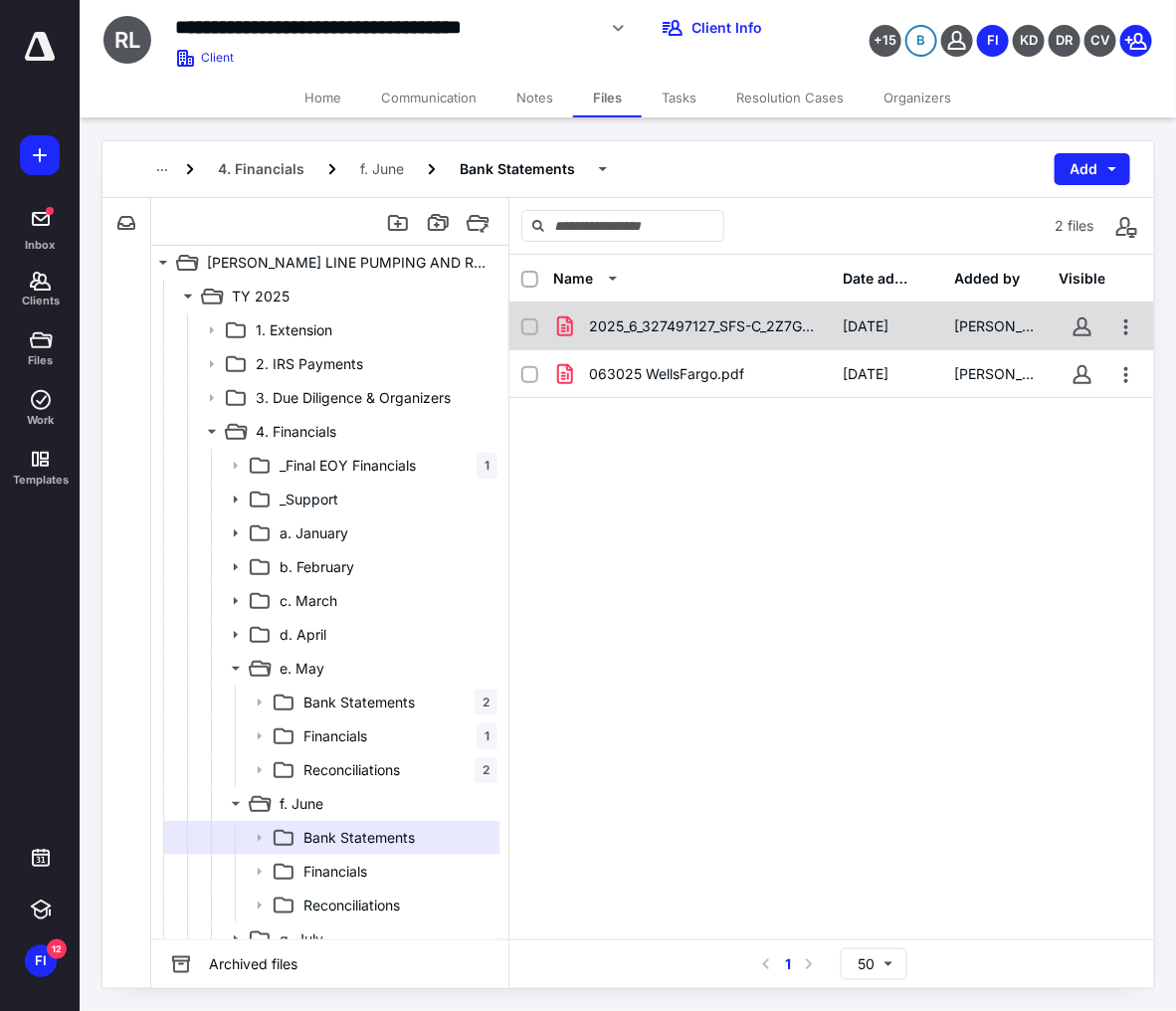 click on "2025_6_327497127_SFS-C_2Z7GKMWQHZF06Z_square_savings_state.pdf" at bounding box center (704, 326) 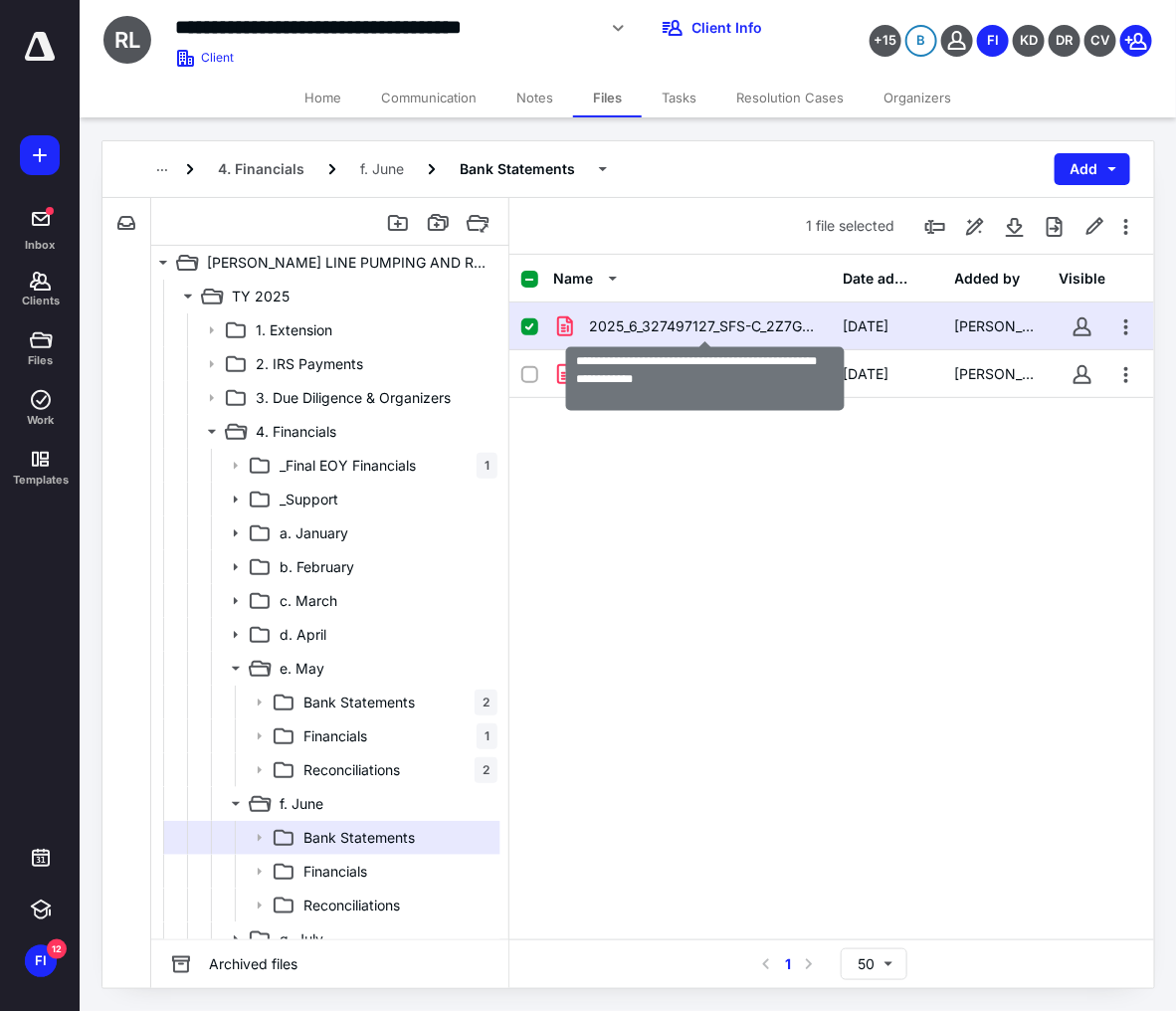 click on "2025_6_327497127_SFS-C_2Z7GKMWQHZF06Z_square_savings_state.pdf" at bounding box center [704, 326] 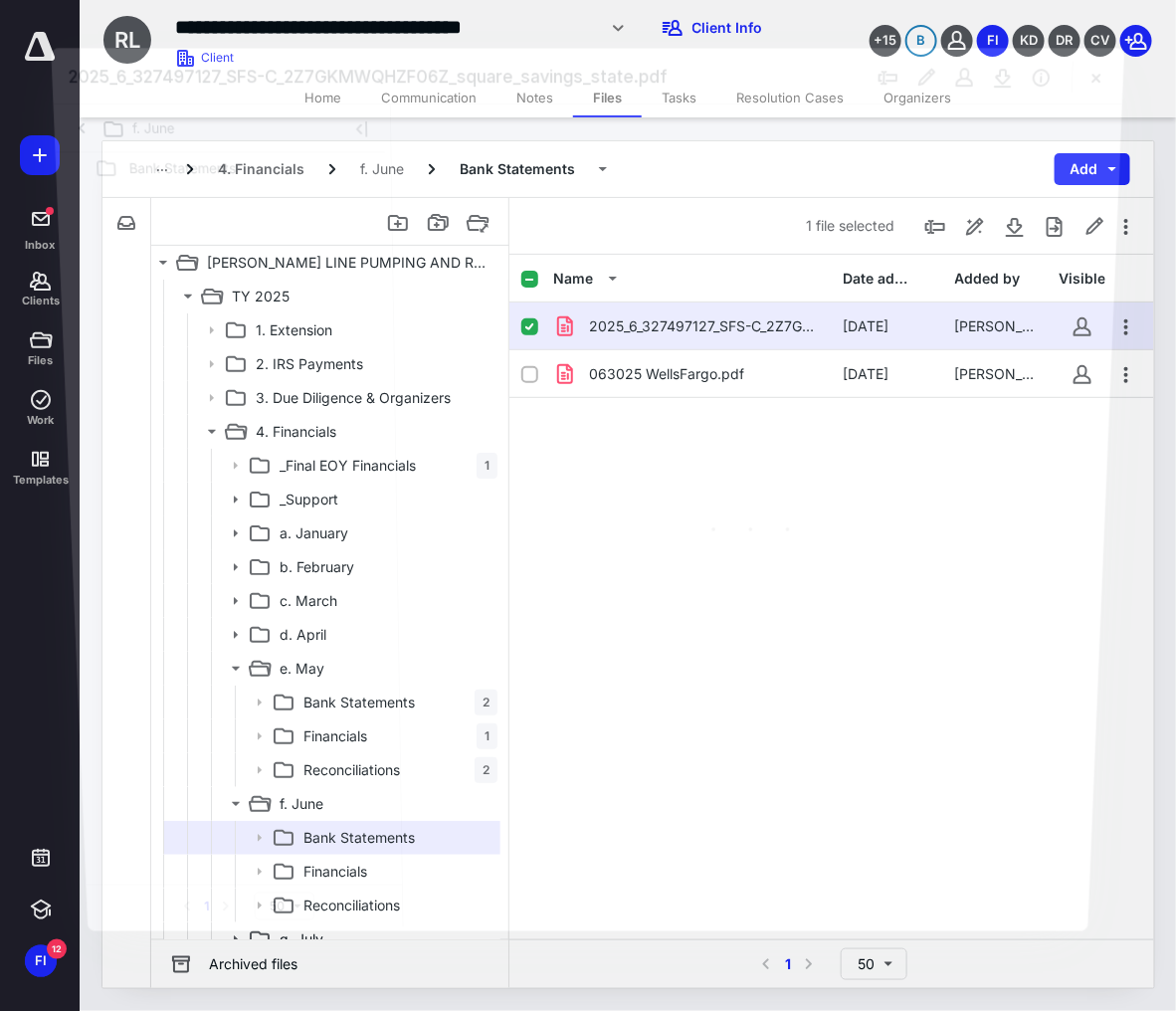 click at bounding box center (756, 515) 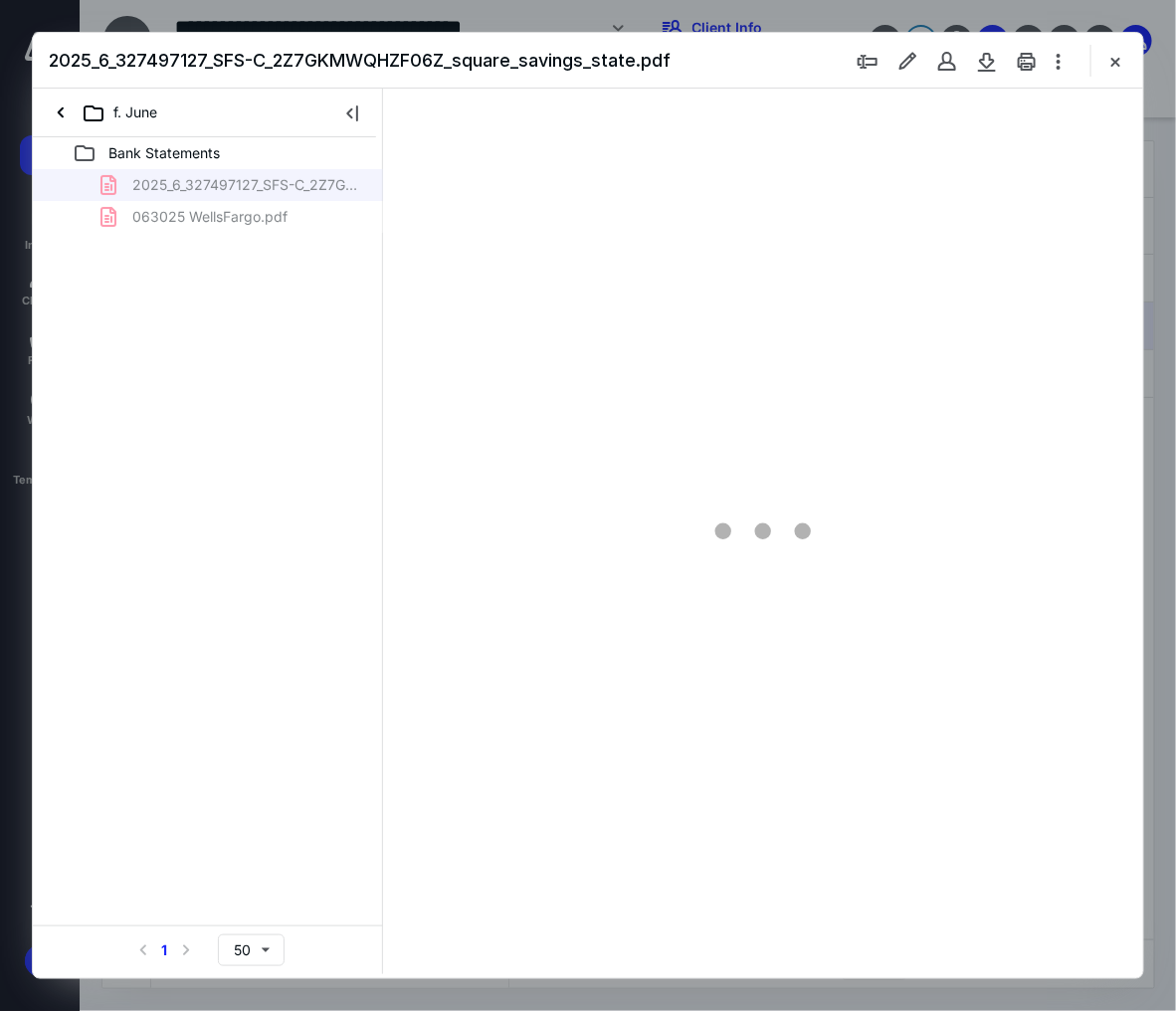 scroll, scrollTop: 0, scrollLeft: 0, axis: both 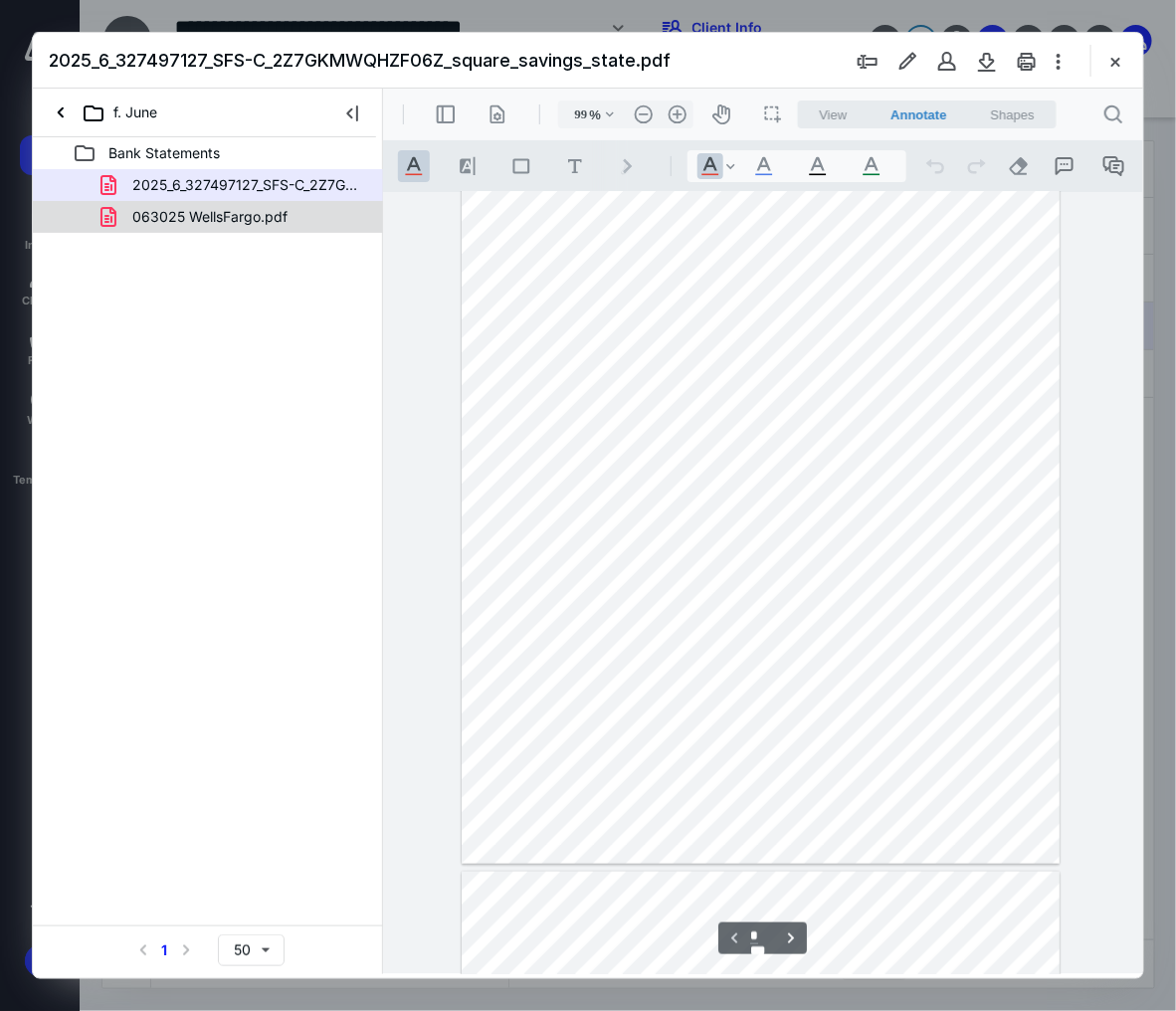 click on "063025 WellsFargo.pdf" at bounding box center (210, 217) 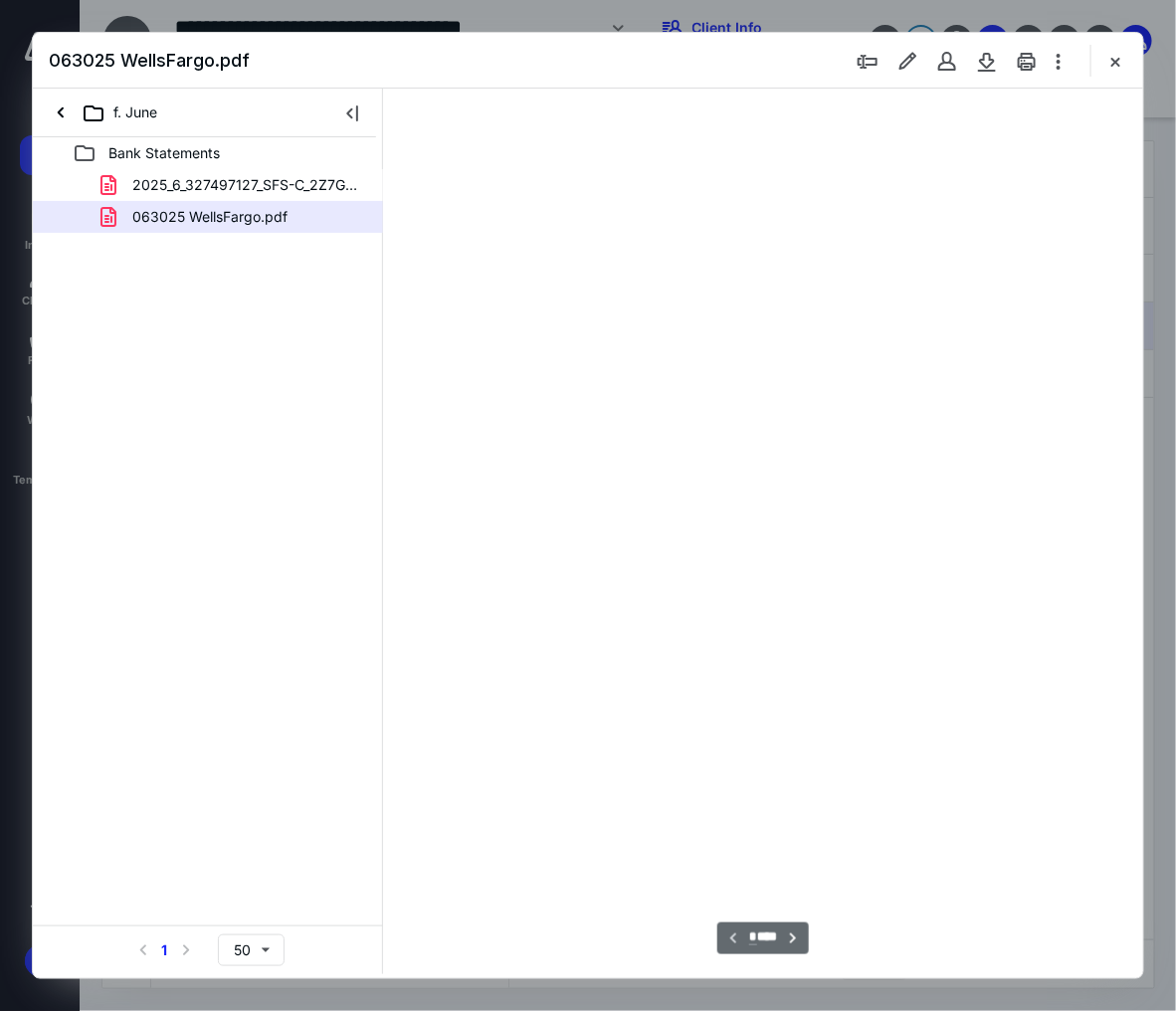type on "99" 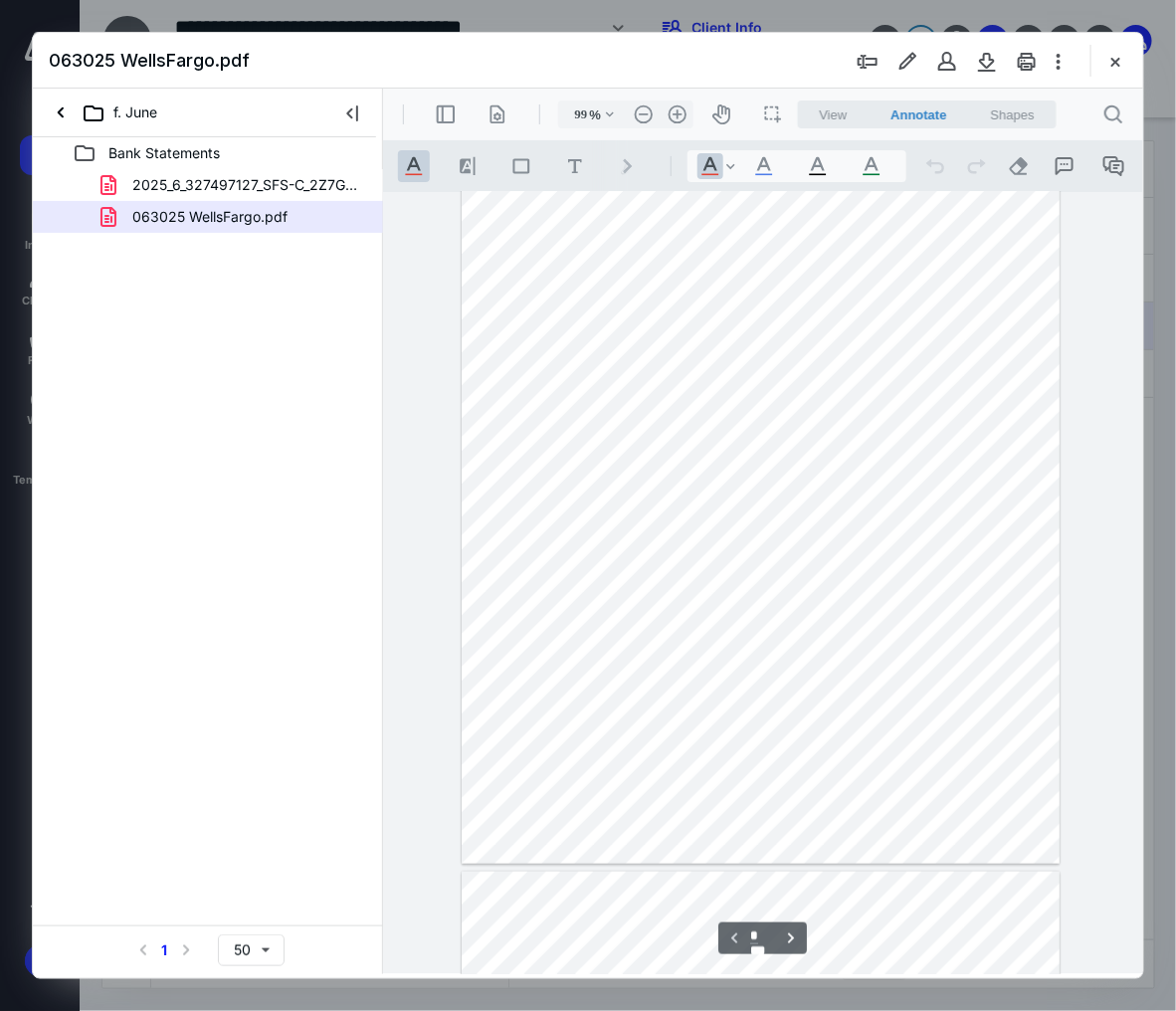 type on "*" 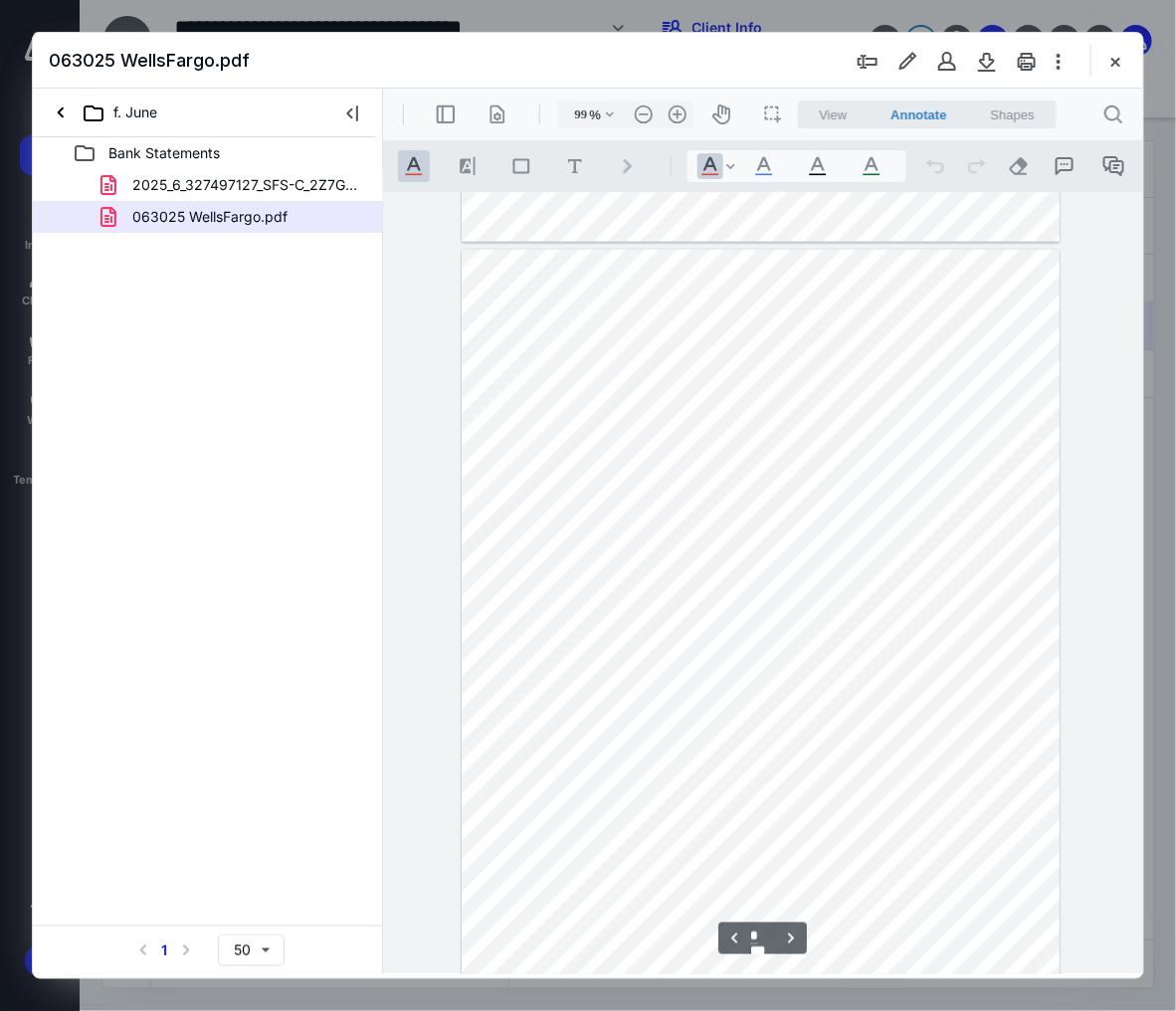 scroll, scrollTop: 977, scrollLeft: 0, axis: vertical 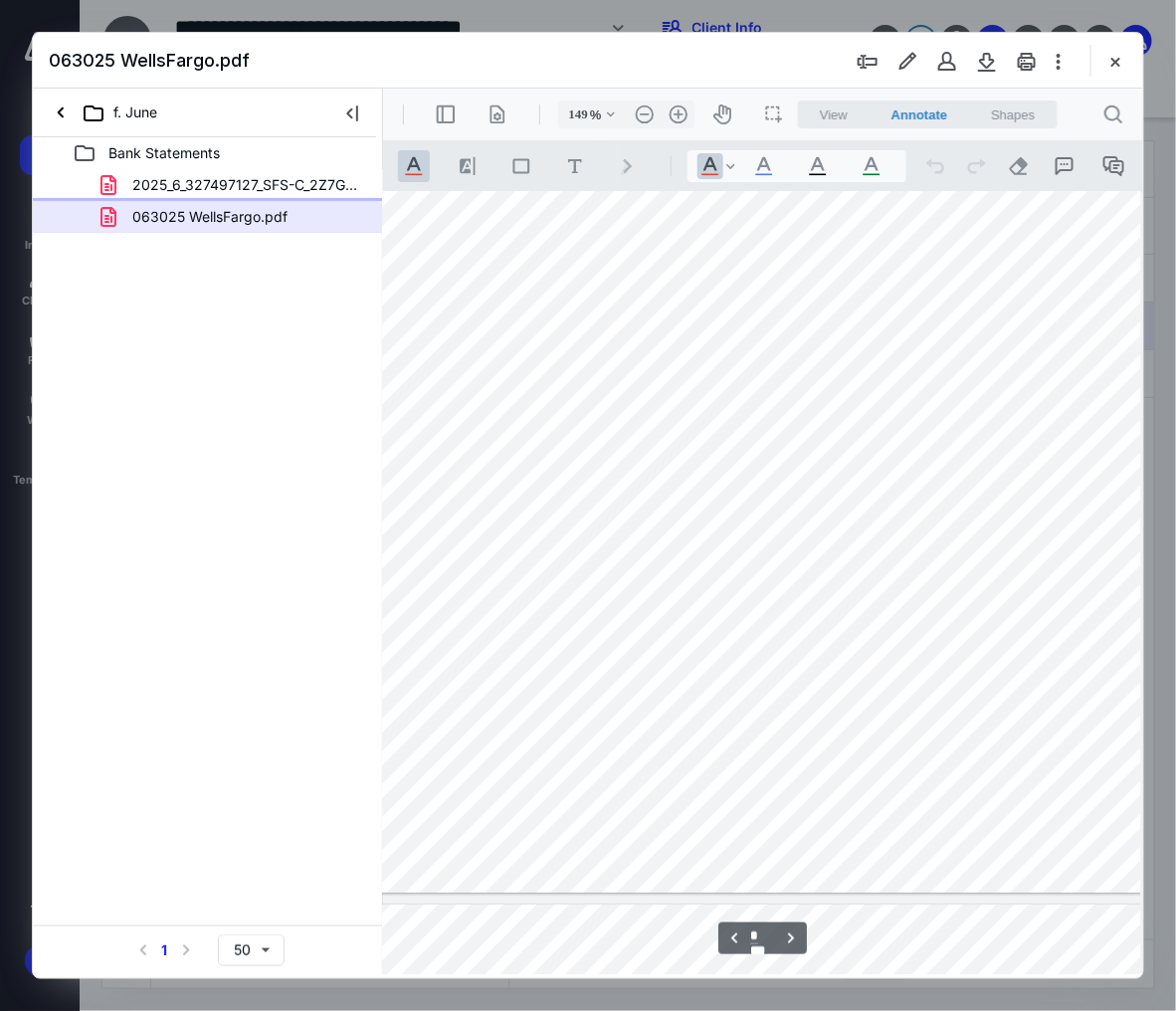 type on "174" 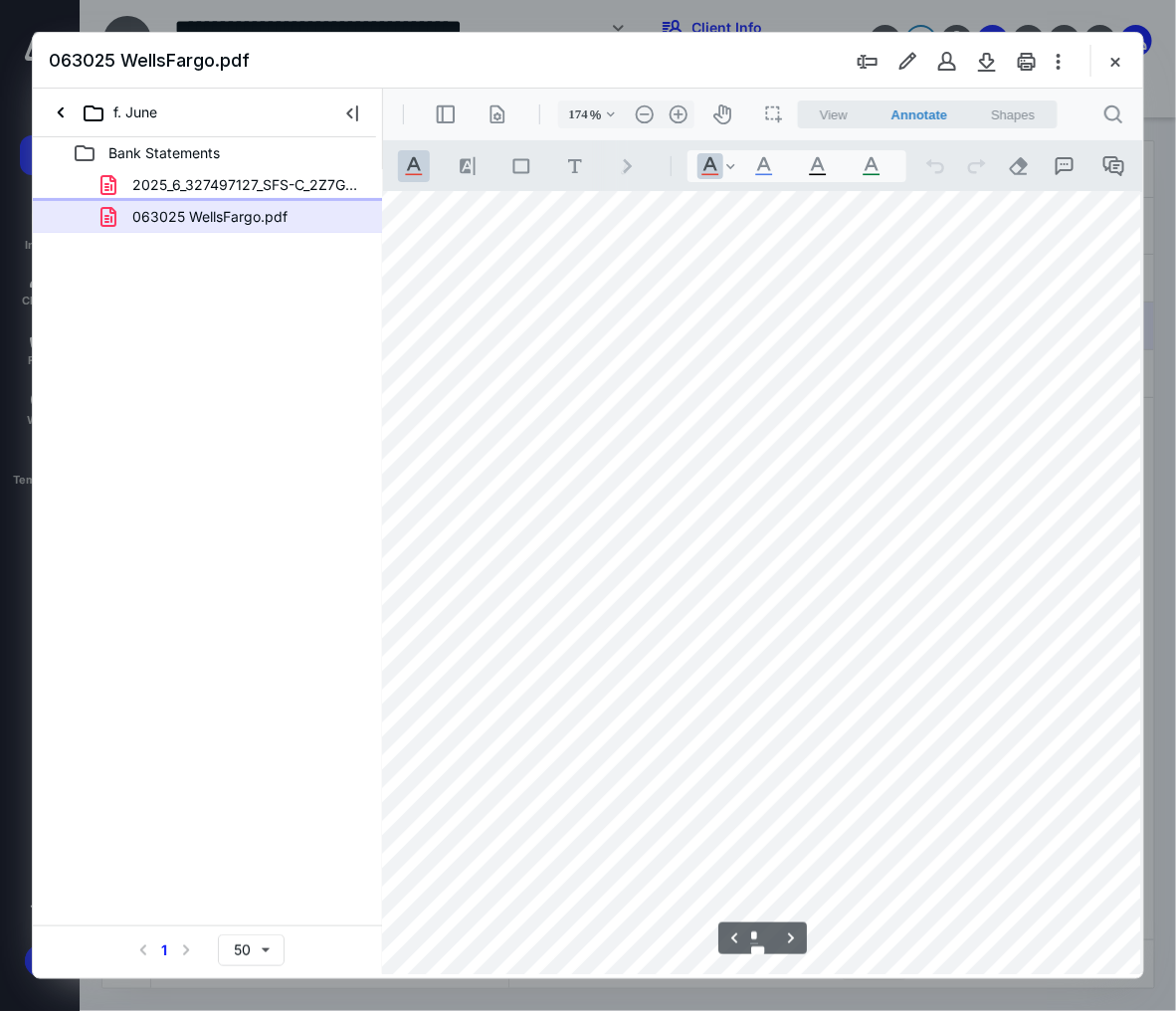 scroll, scrollTop: 1992, scrollLeft: 161, axis: both 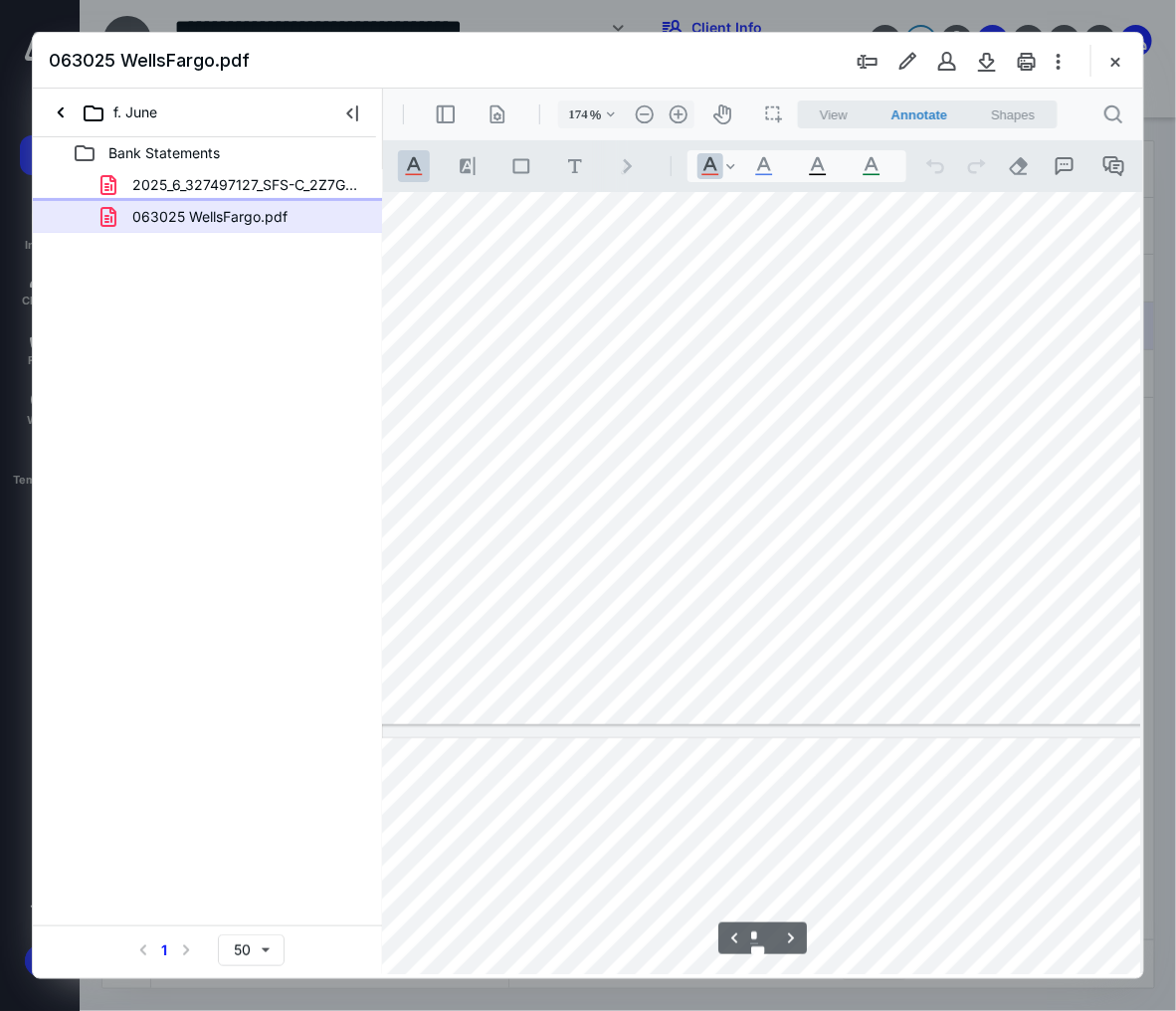type on "*" 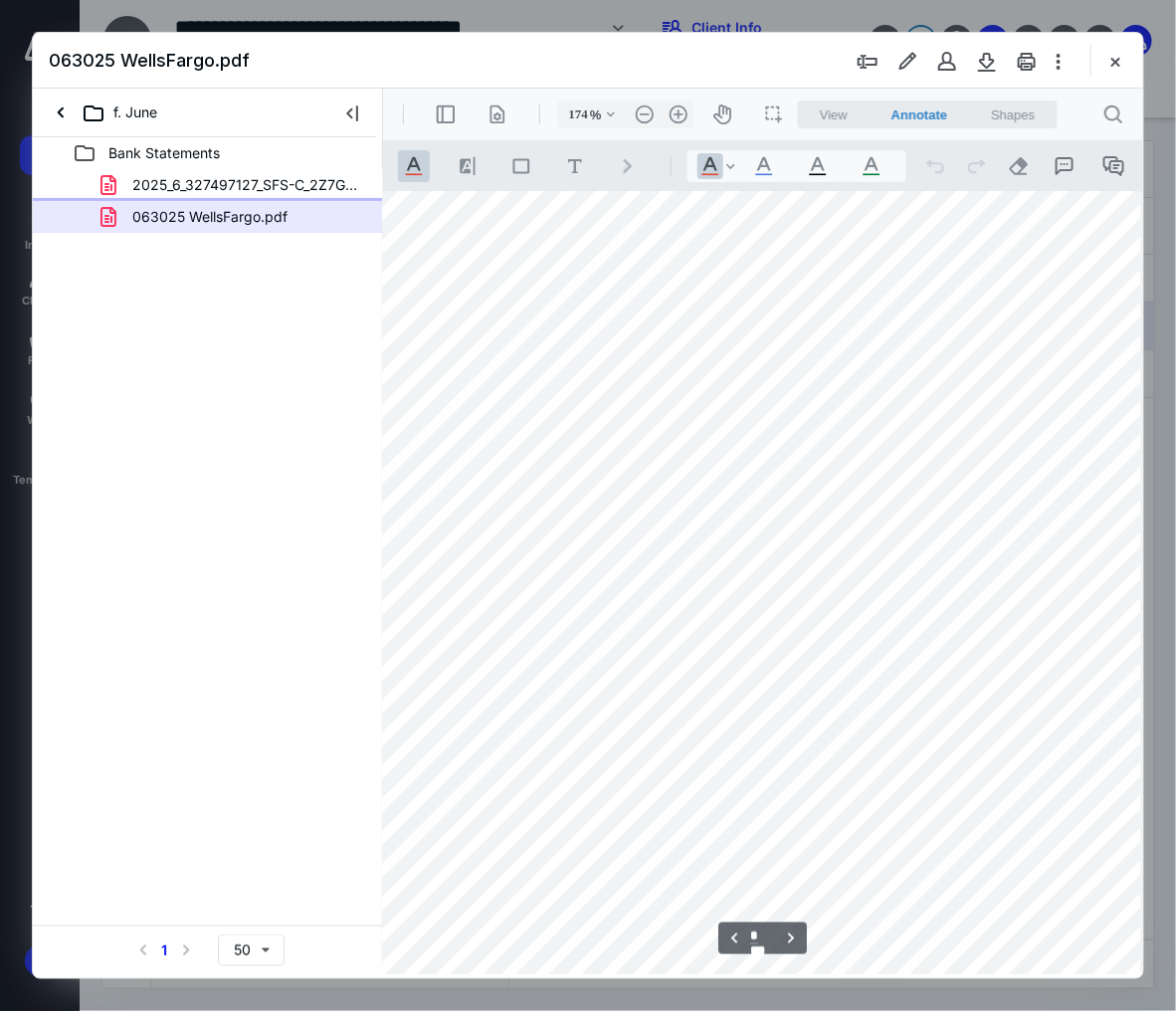 scroll, scrollTop: 5972, scrollLeft: 161, axis: both 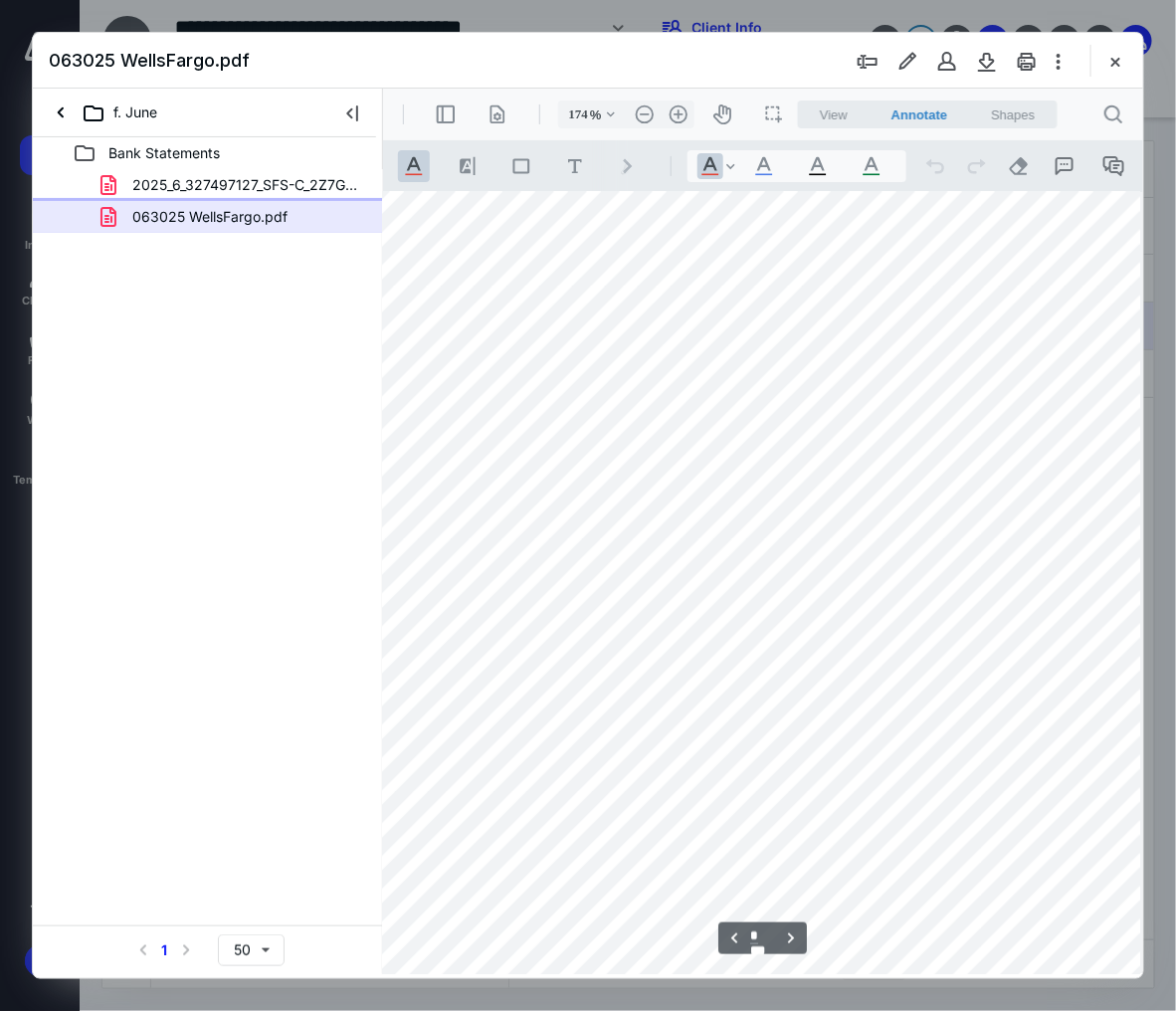 type on "274" 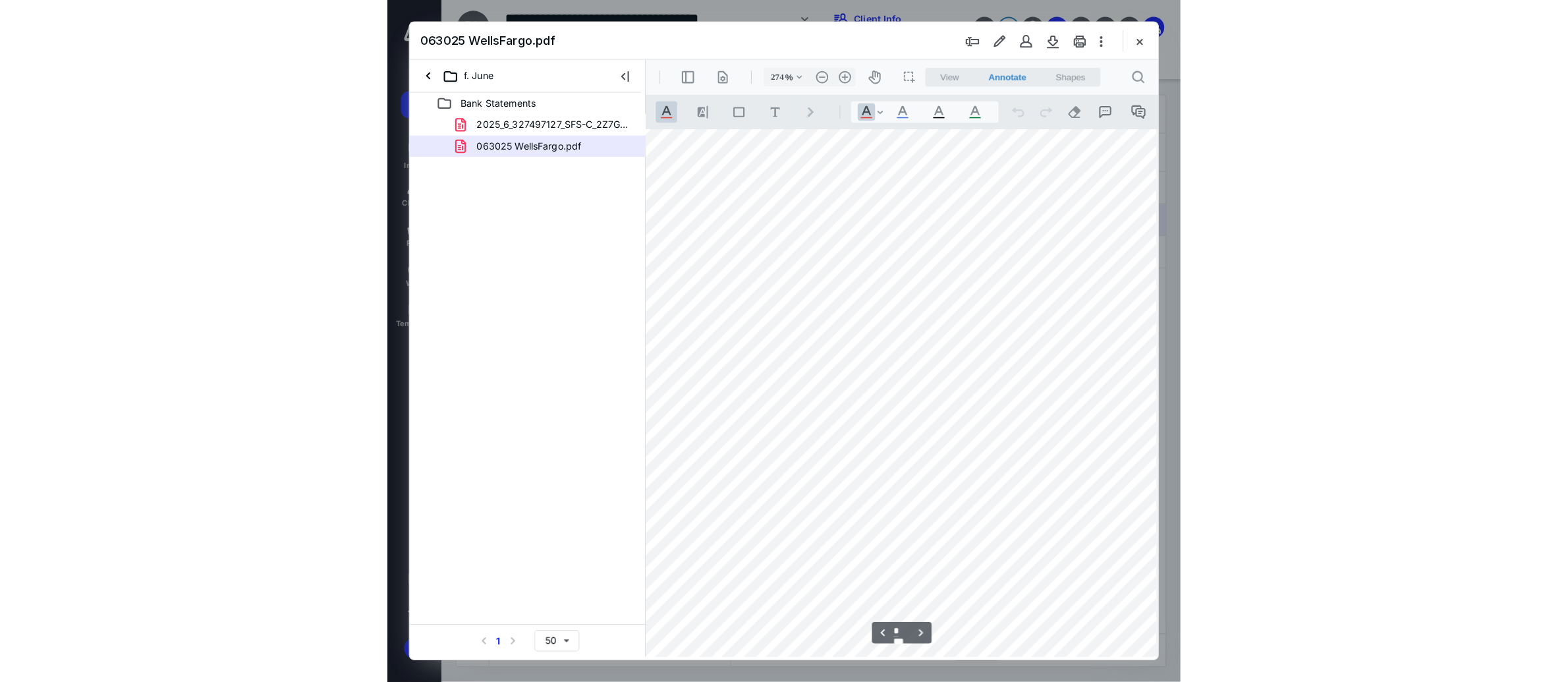 scroll, scrollTop: 4307, scrollLeft: 385, axis: both 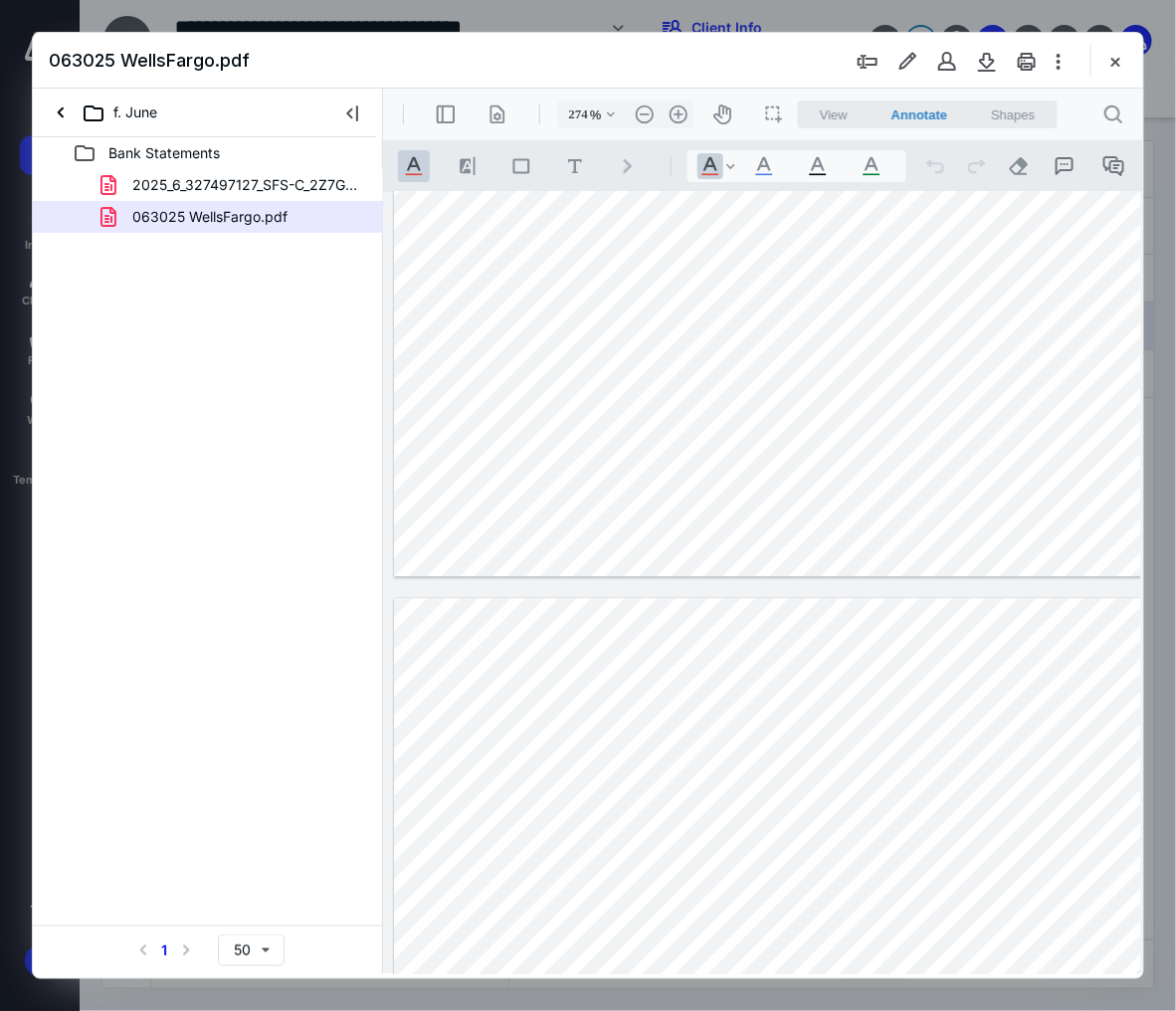 click at bounding box center (1225, -502) 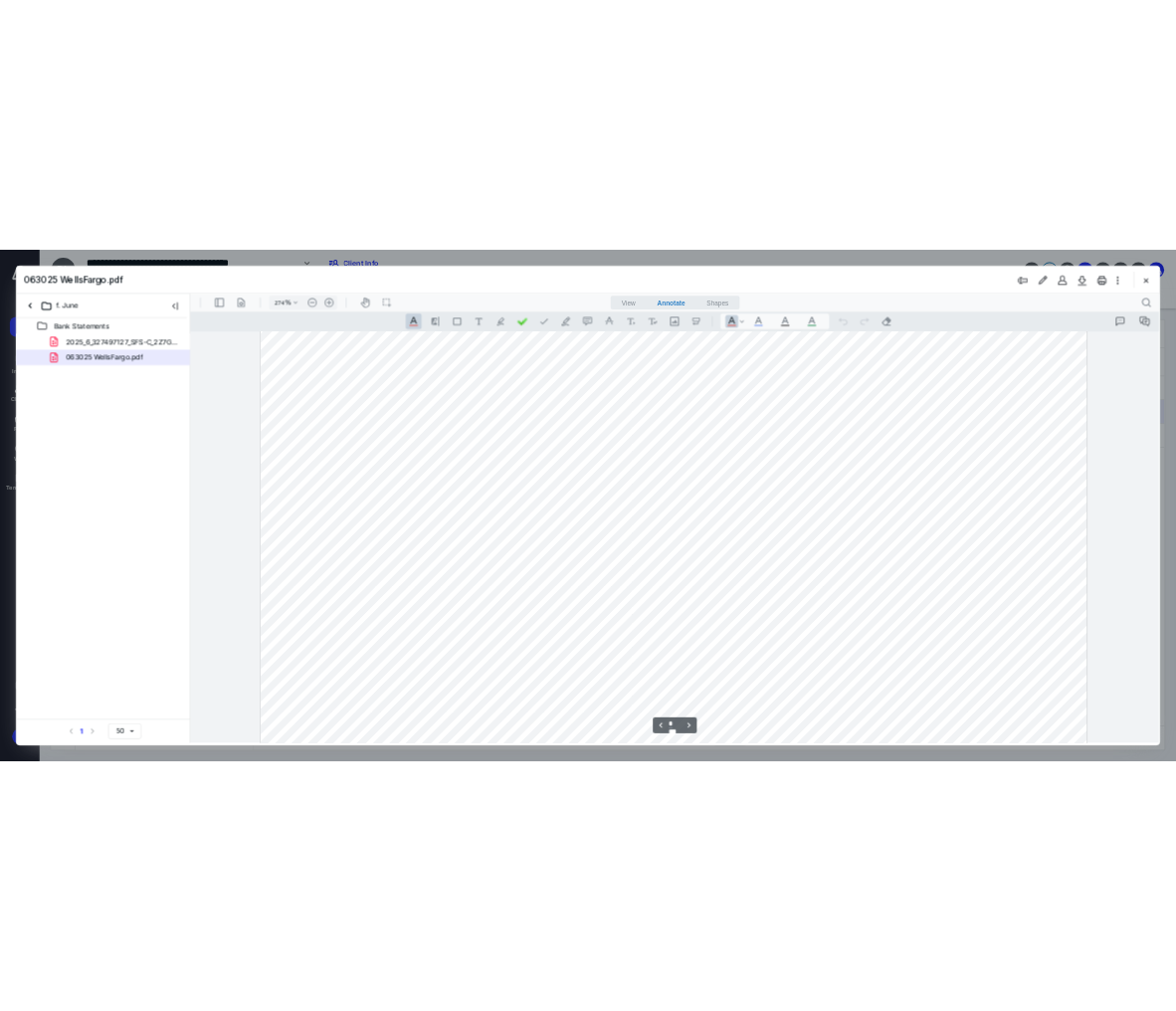 scroll, scrollTop: 2648, scrollLeft: 0, axis: vertical 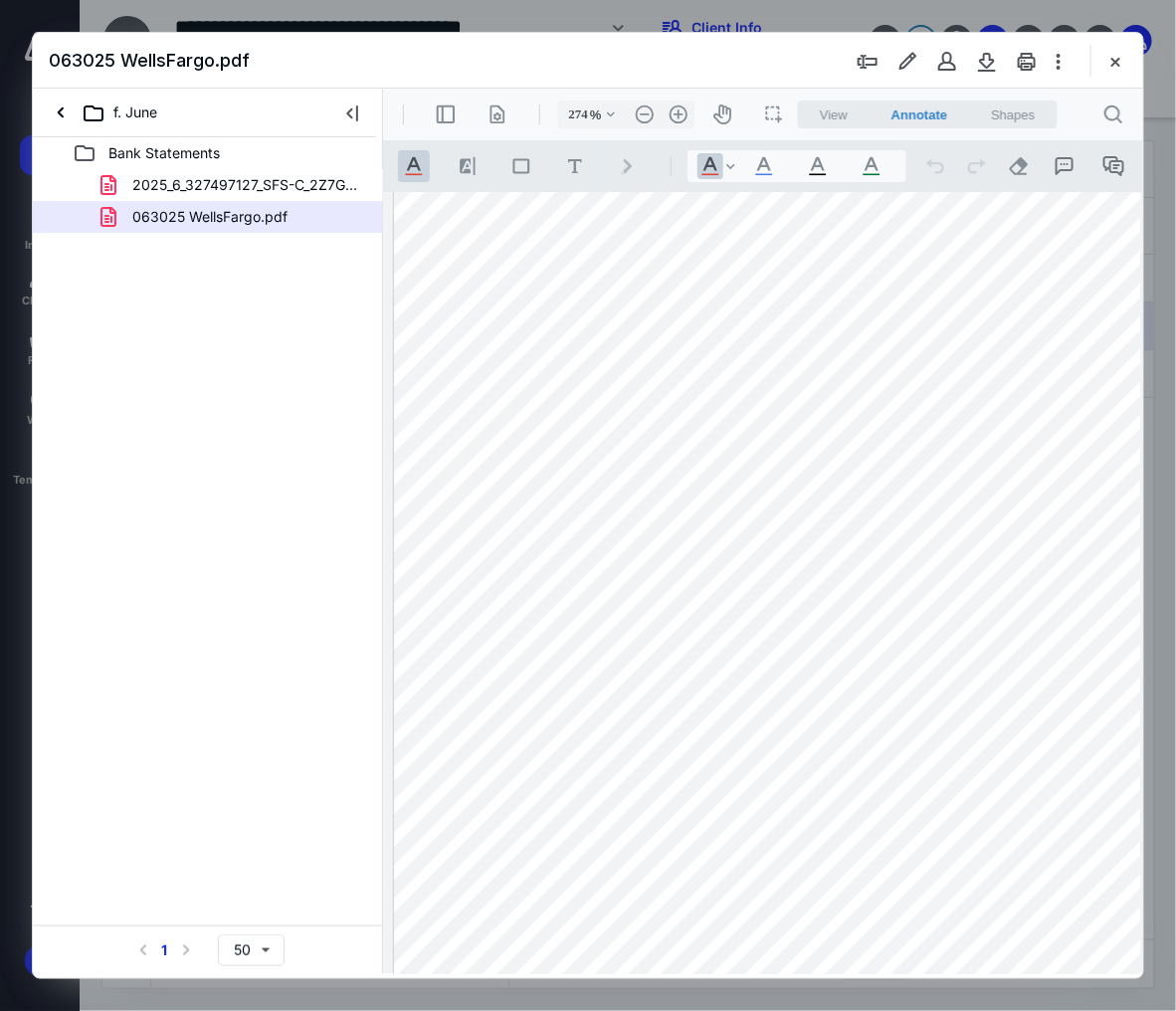 click at bounding box center (1225, 806) 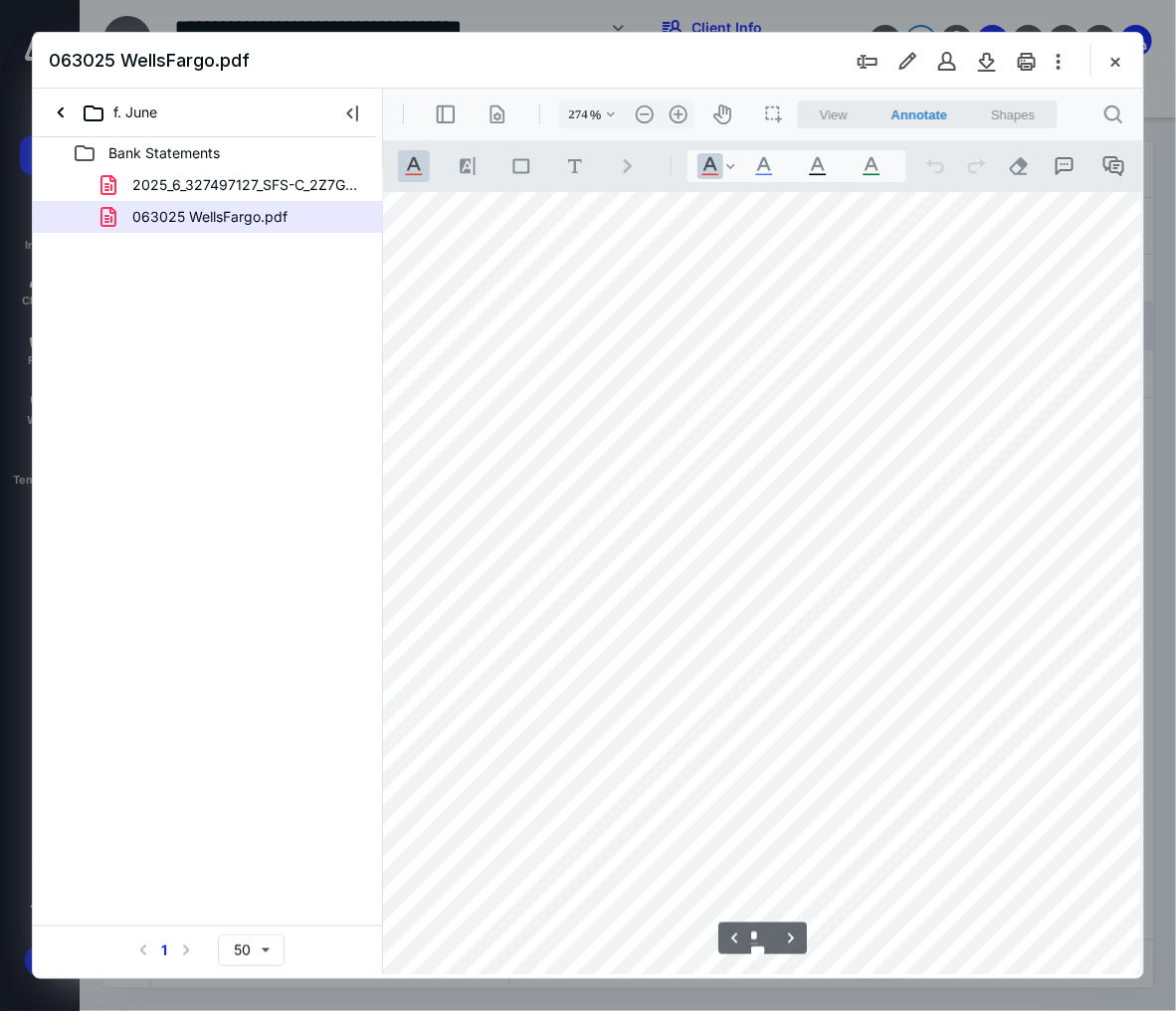 scroll, scrollTop: 2648, scrollLeft: 580, axis: both 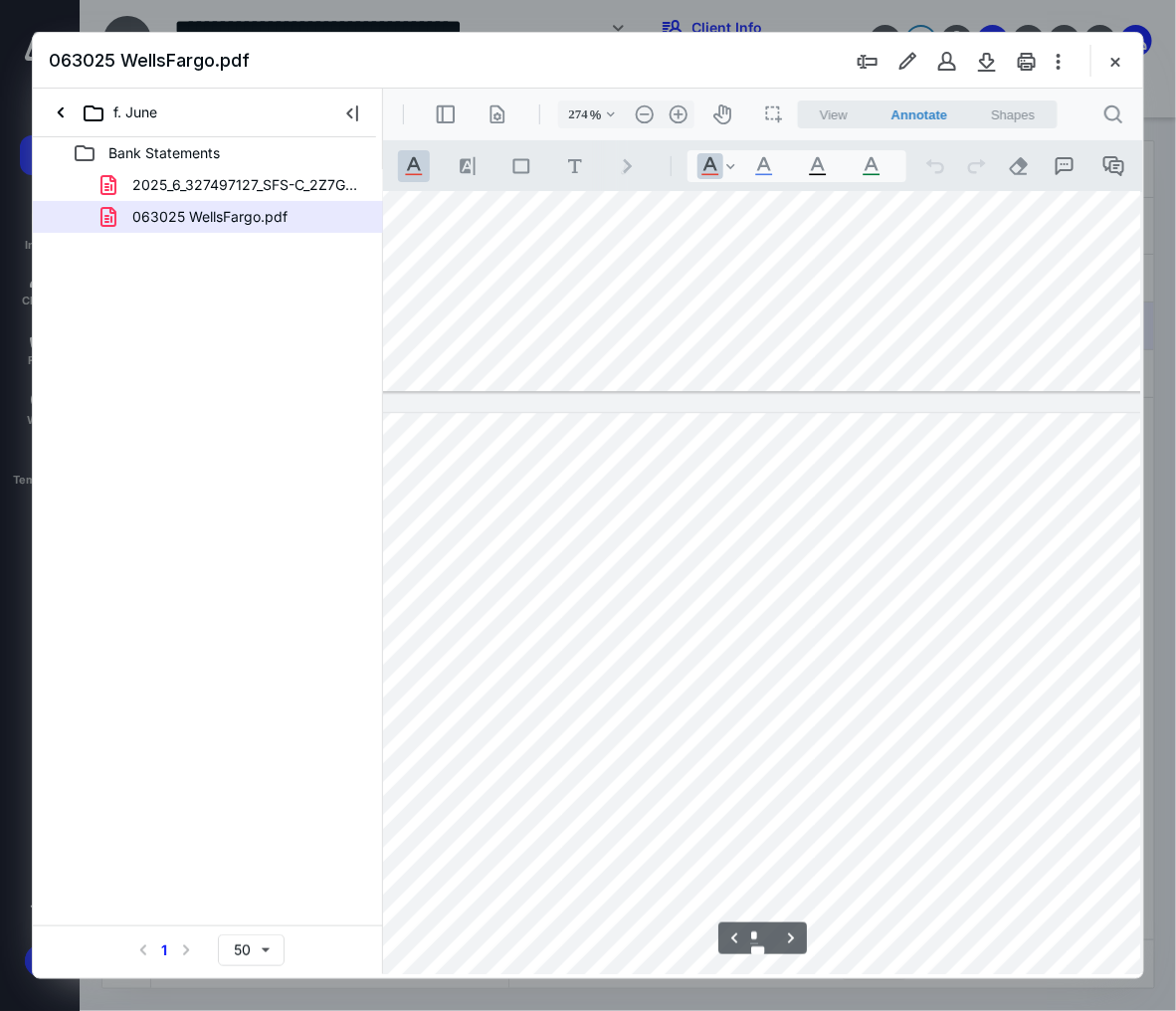 type on "*" 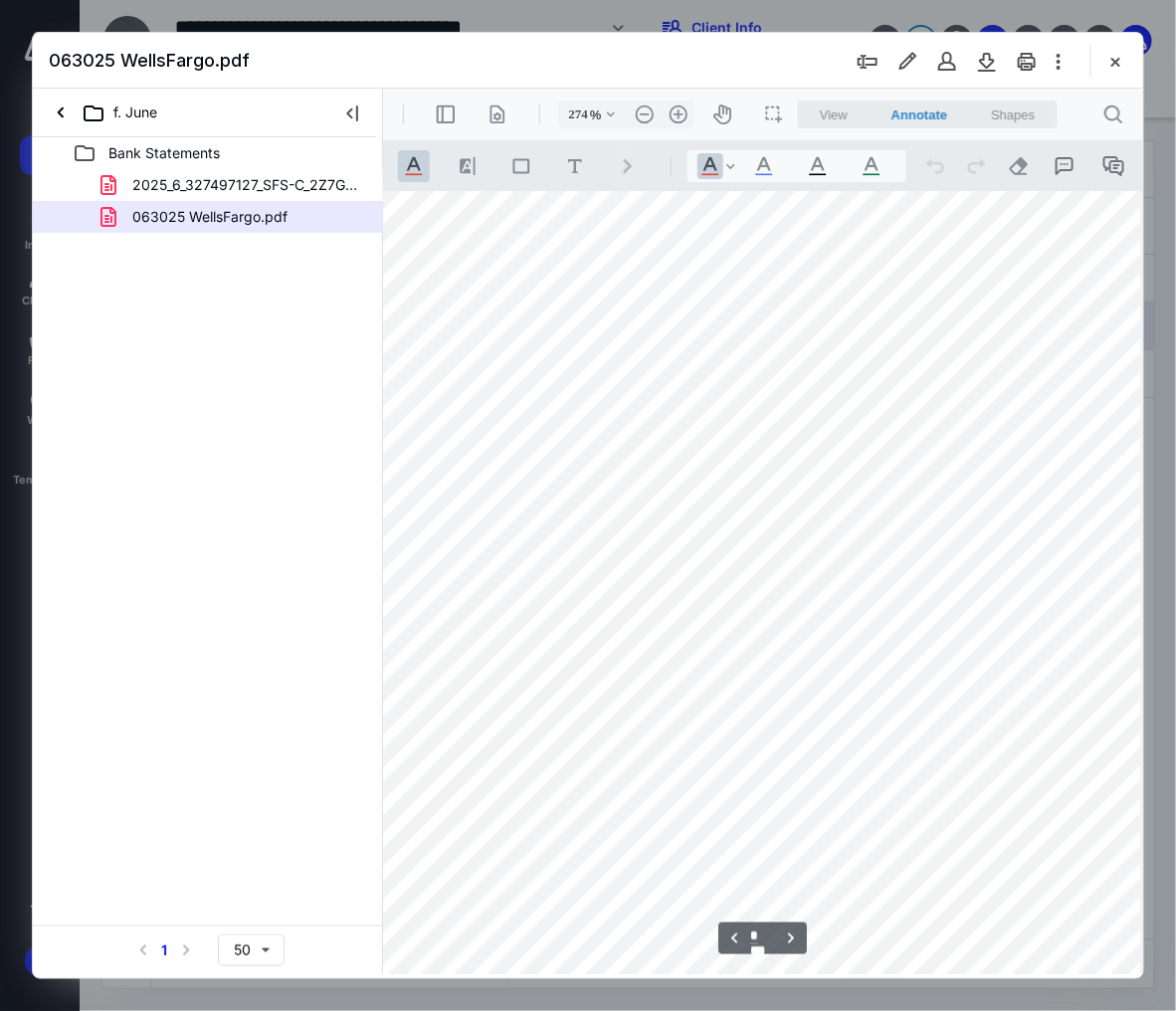 scroll, scrollTop: 2648, scrollLeft: 580, axis: both 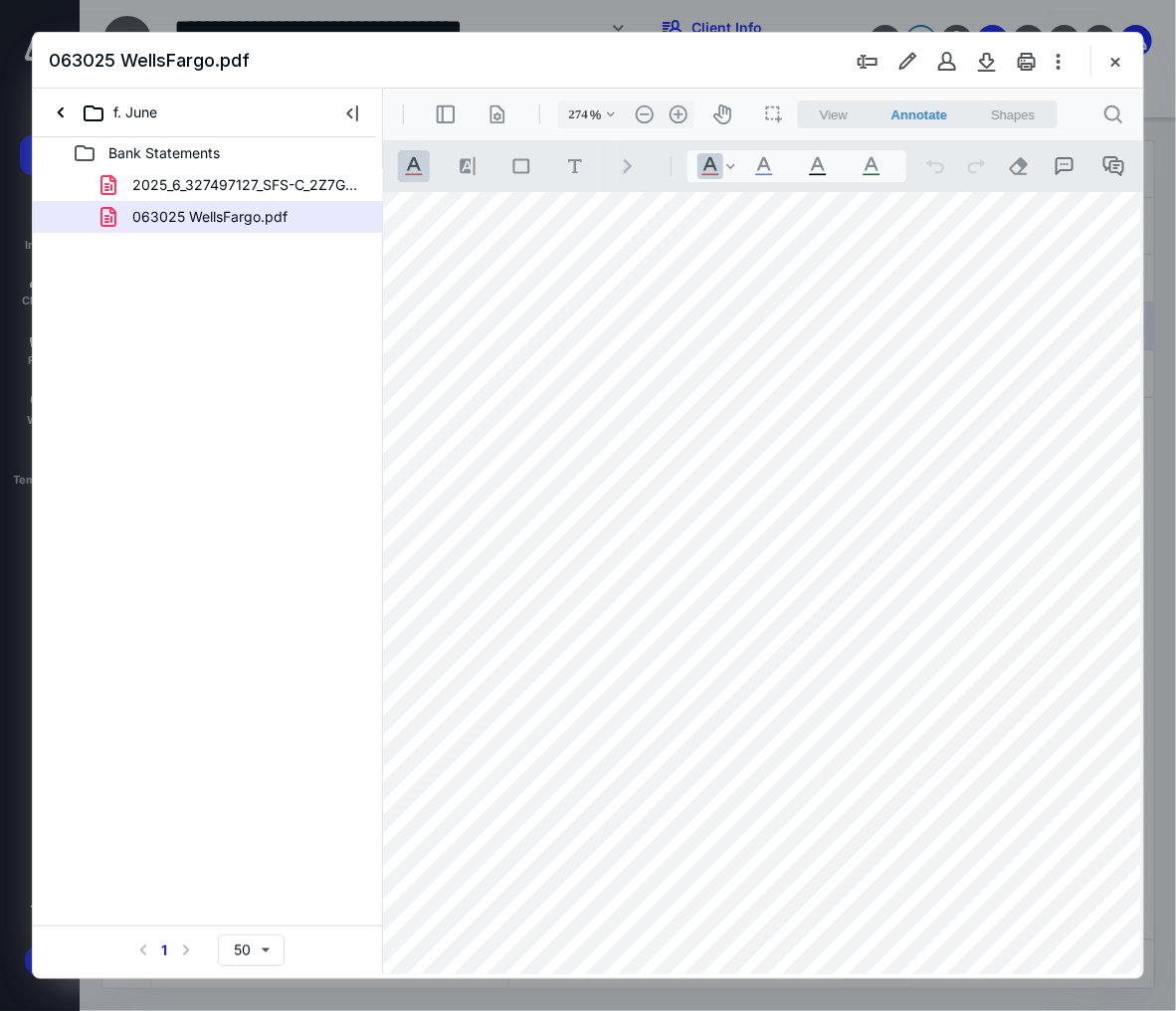 drag, startPoint x: 761, startPoint y: 966, endPoint x: 712, endPoint y: 965, distance: 49.010203 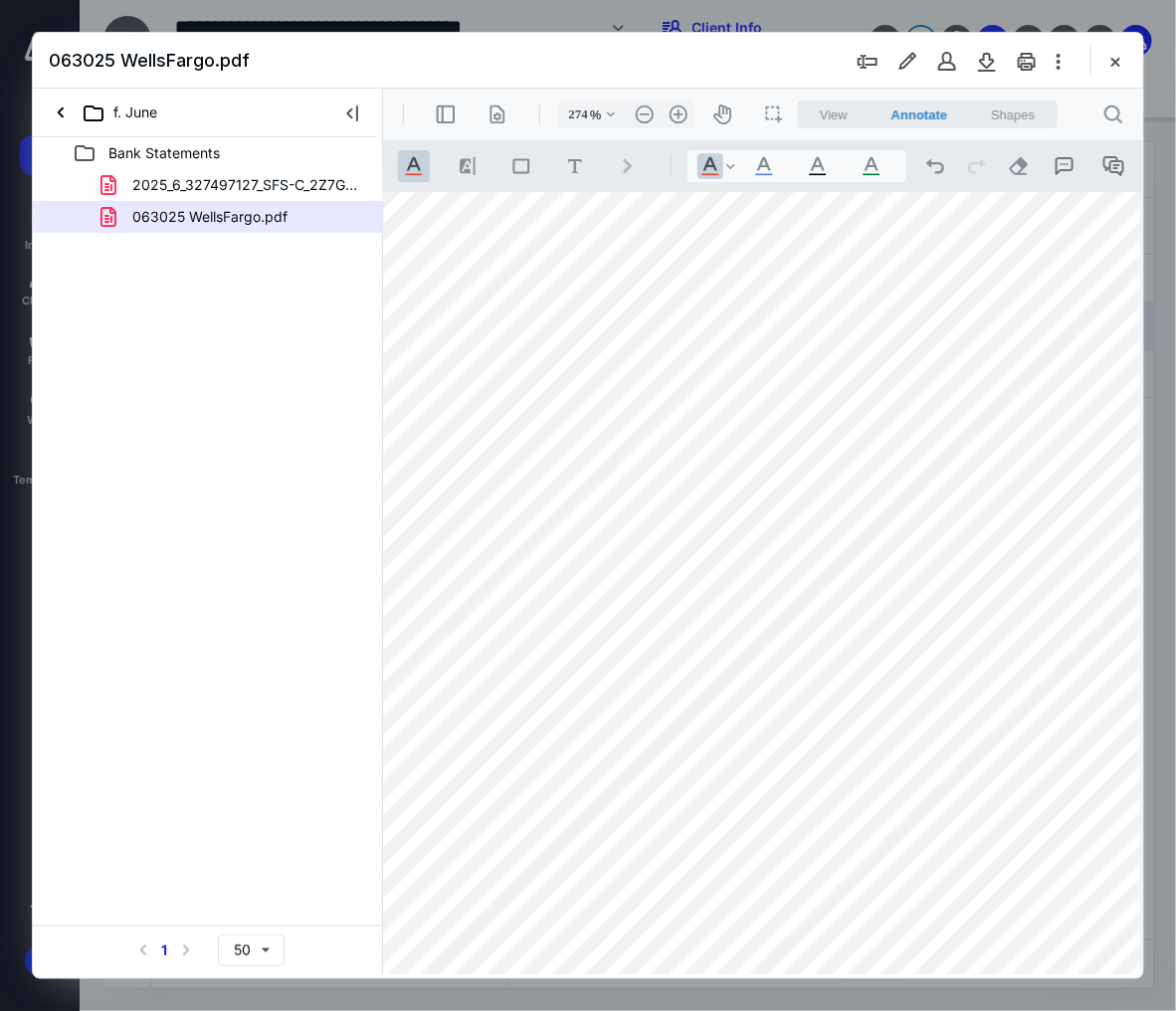 drag, startPoint x: 764, startPoint y: 965, endPoint x: 680, endPoint y: 957, distance: 84.38009 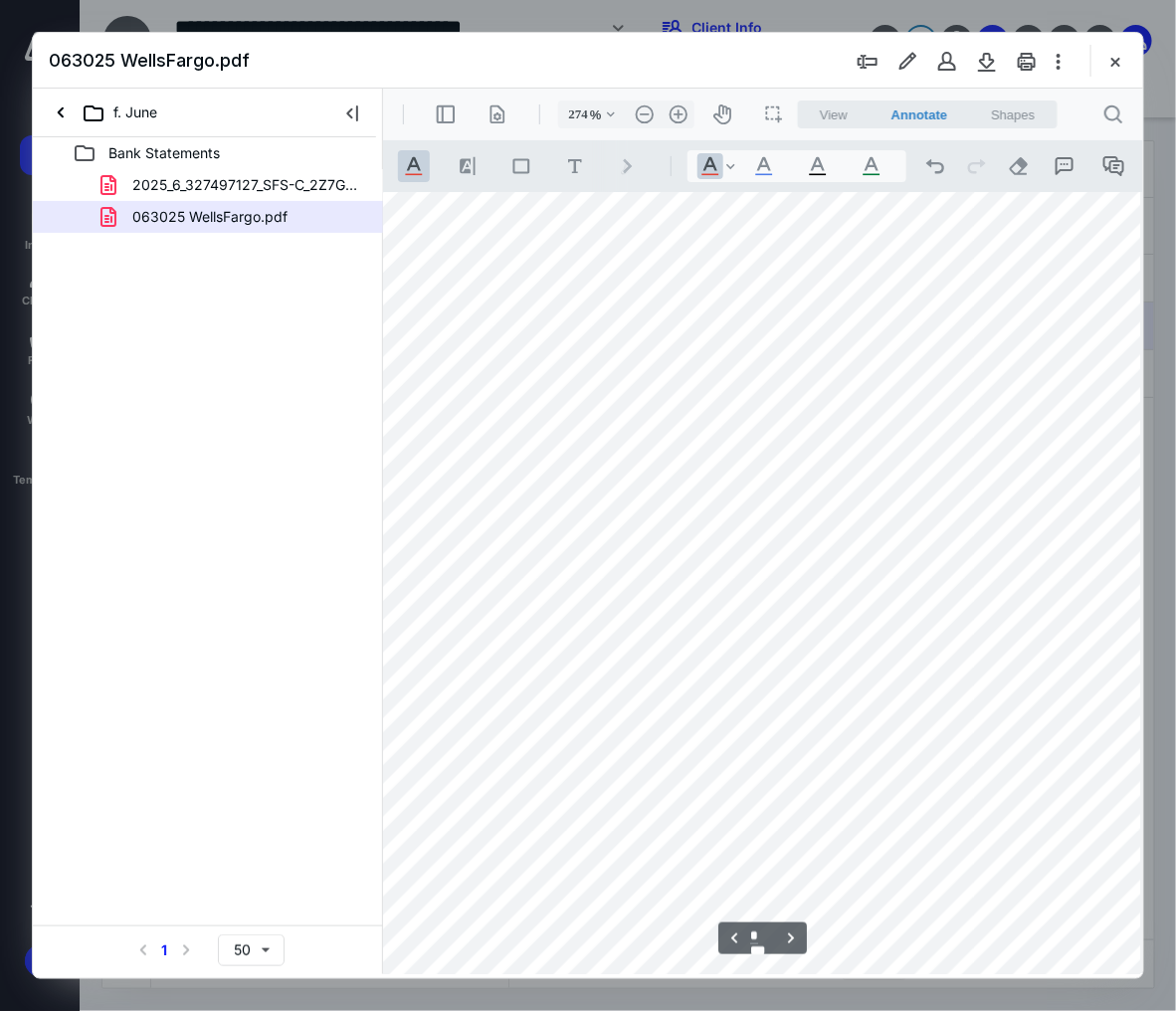 scroll, scrollTop: 2648, scrollLeft: 363, axis: both 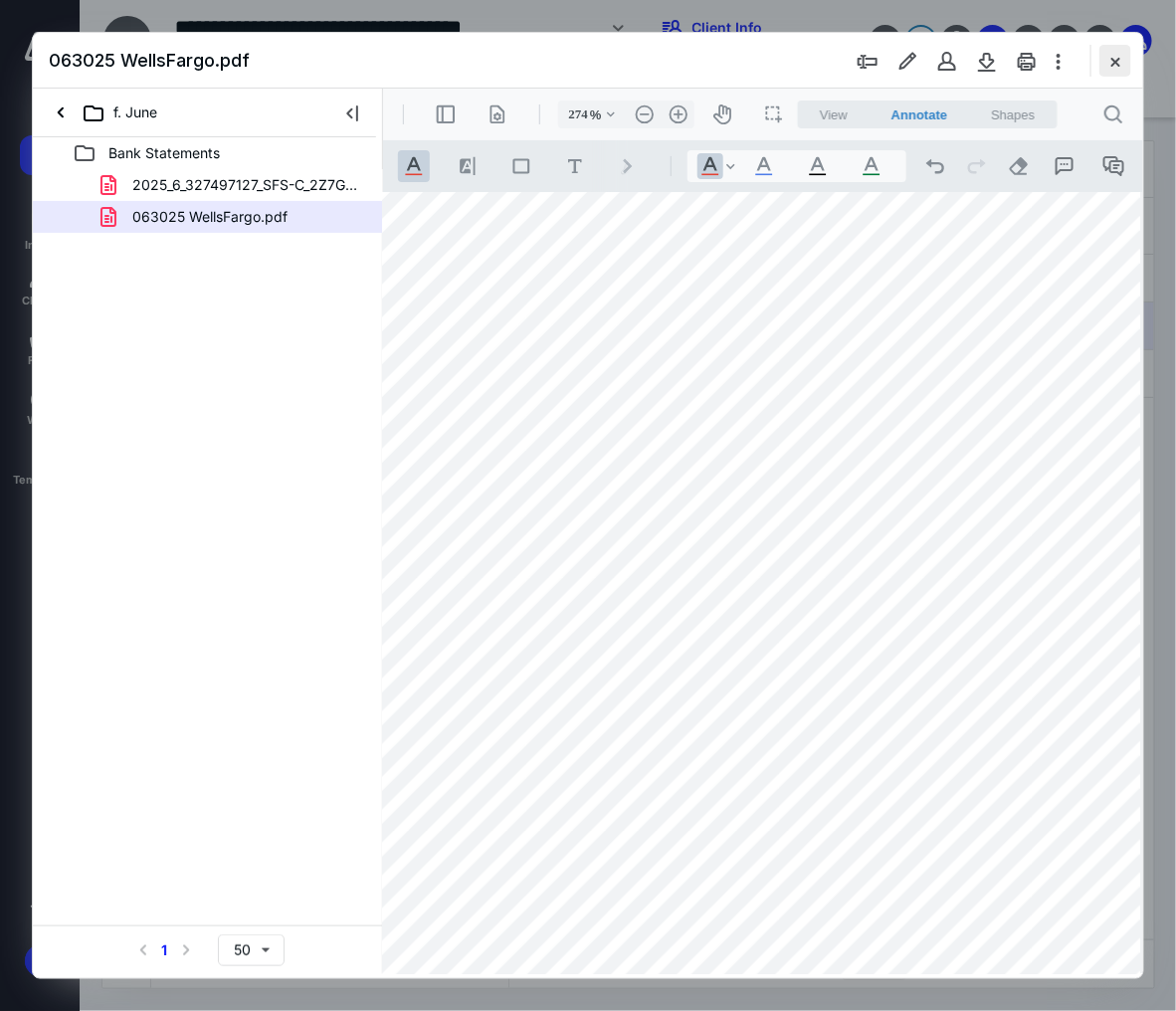 click at bounding box center (1115, 61) 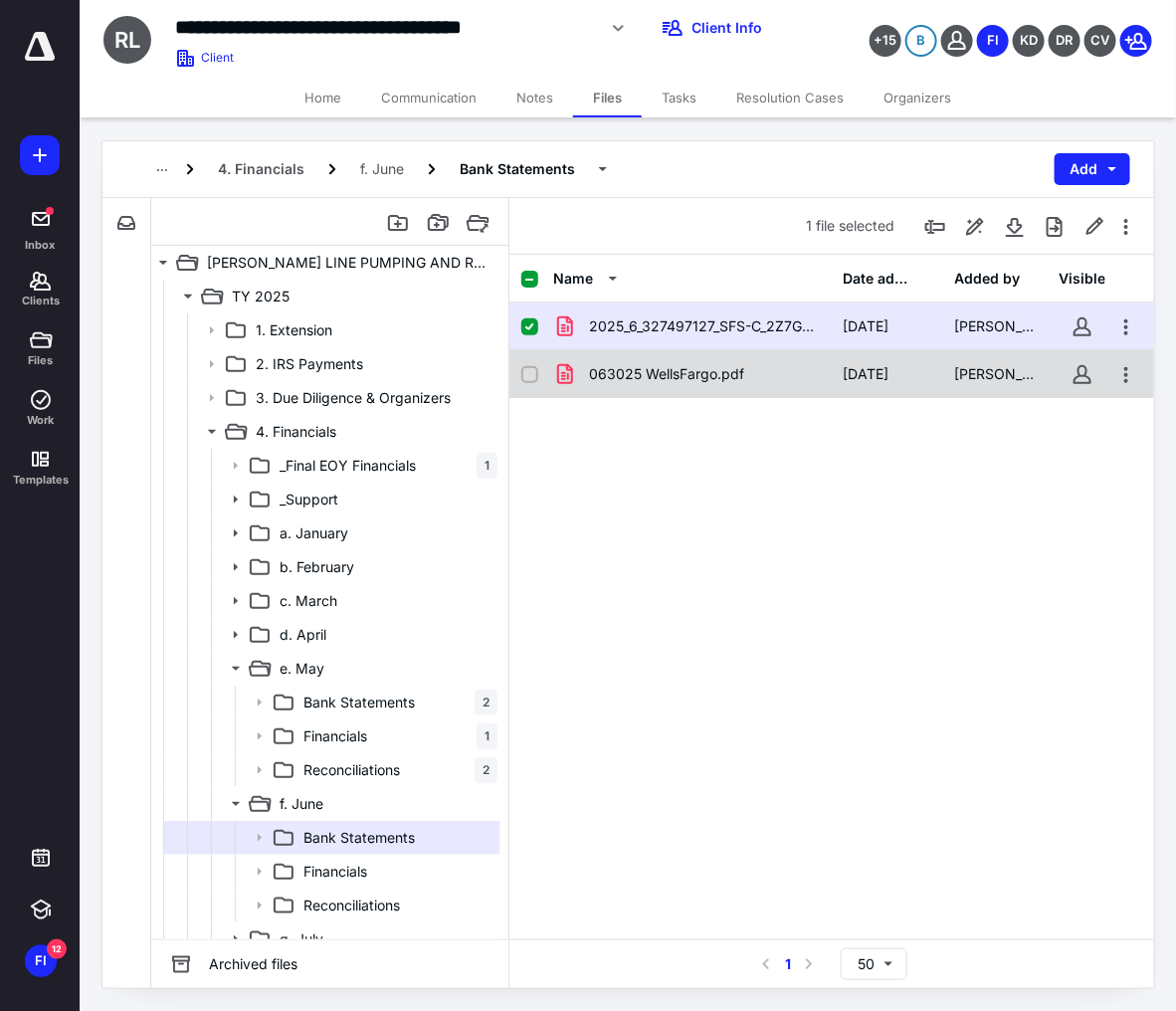 click on "063025 WellsFargo.pdf" at bounding box center [692, 374] 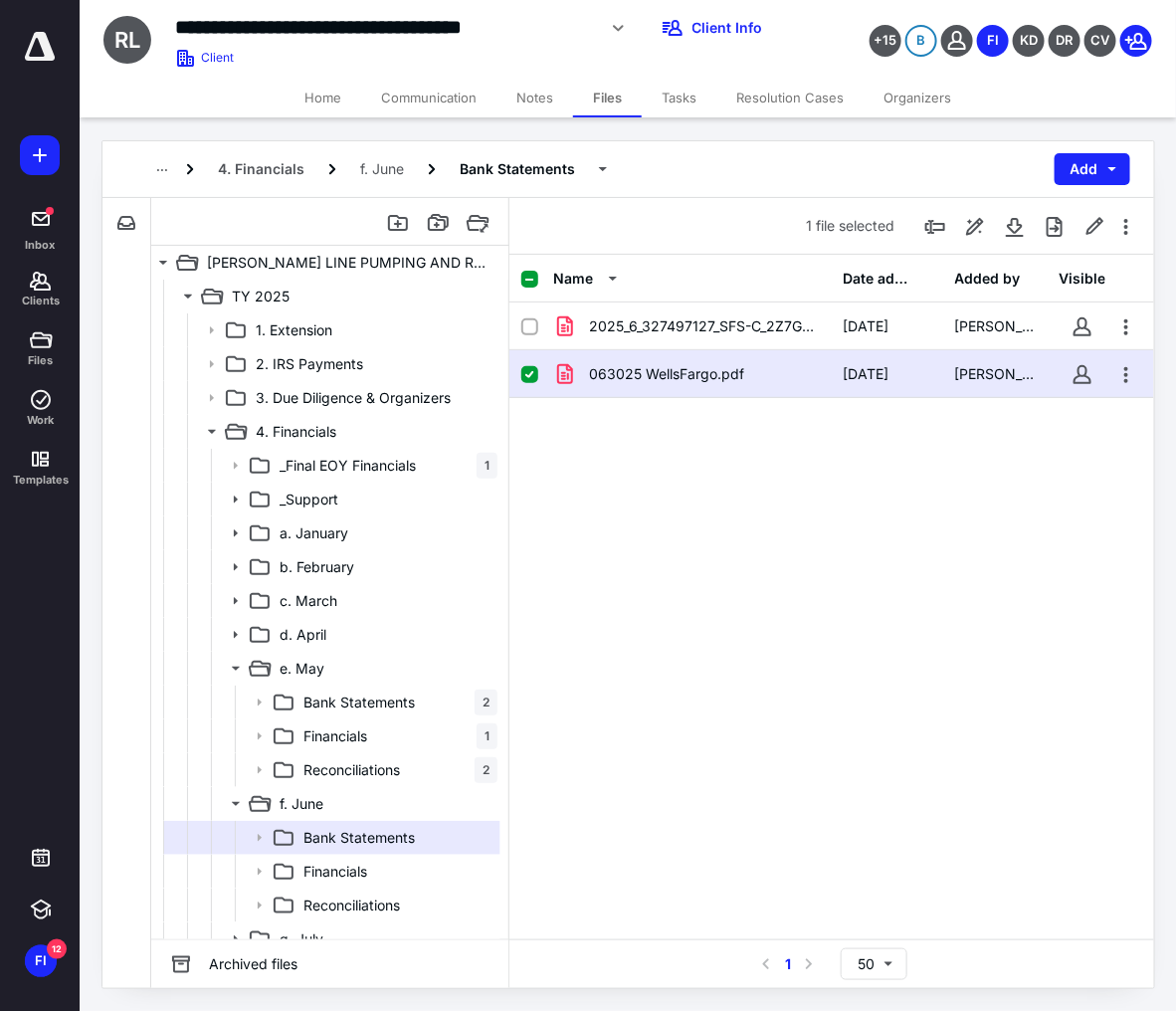 click on "063025 WellsFargo.pdf" at bounding box center [692, 374] 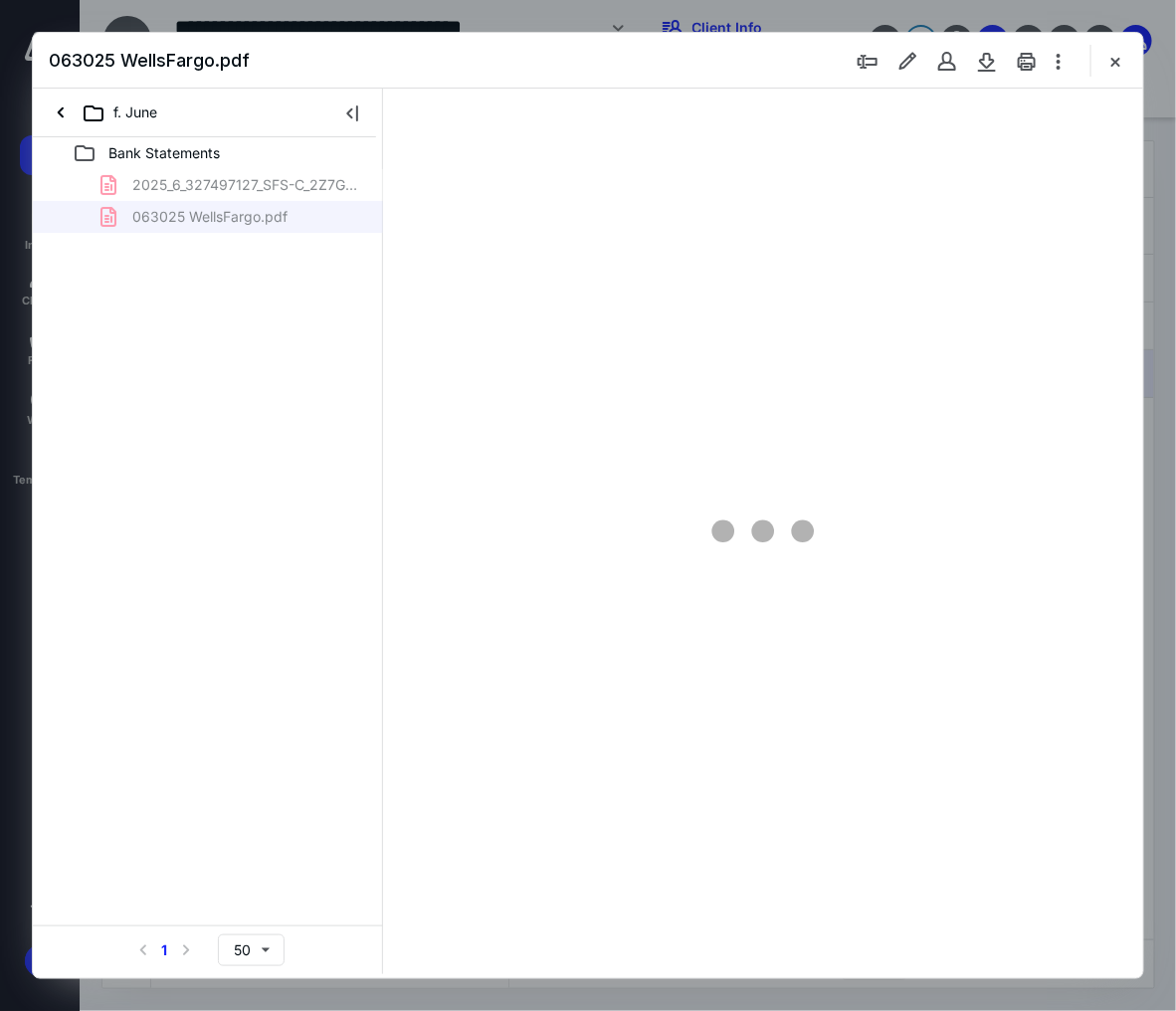 scroll, scrollTop: 0, scrollLeft: 0, axis: both 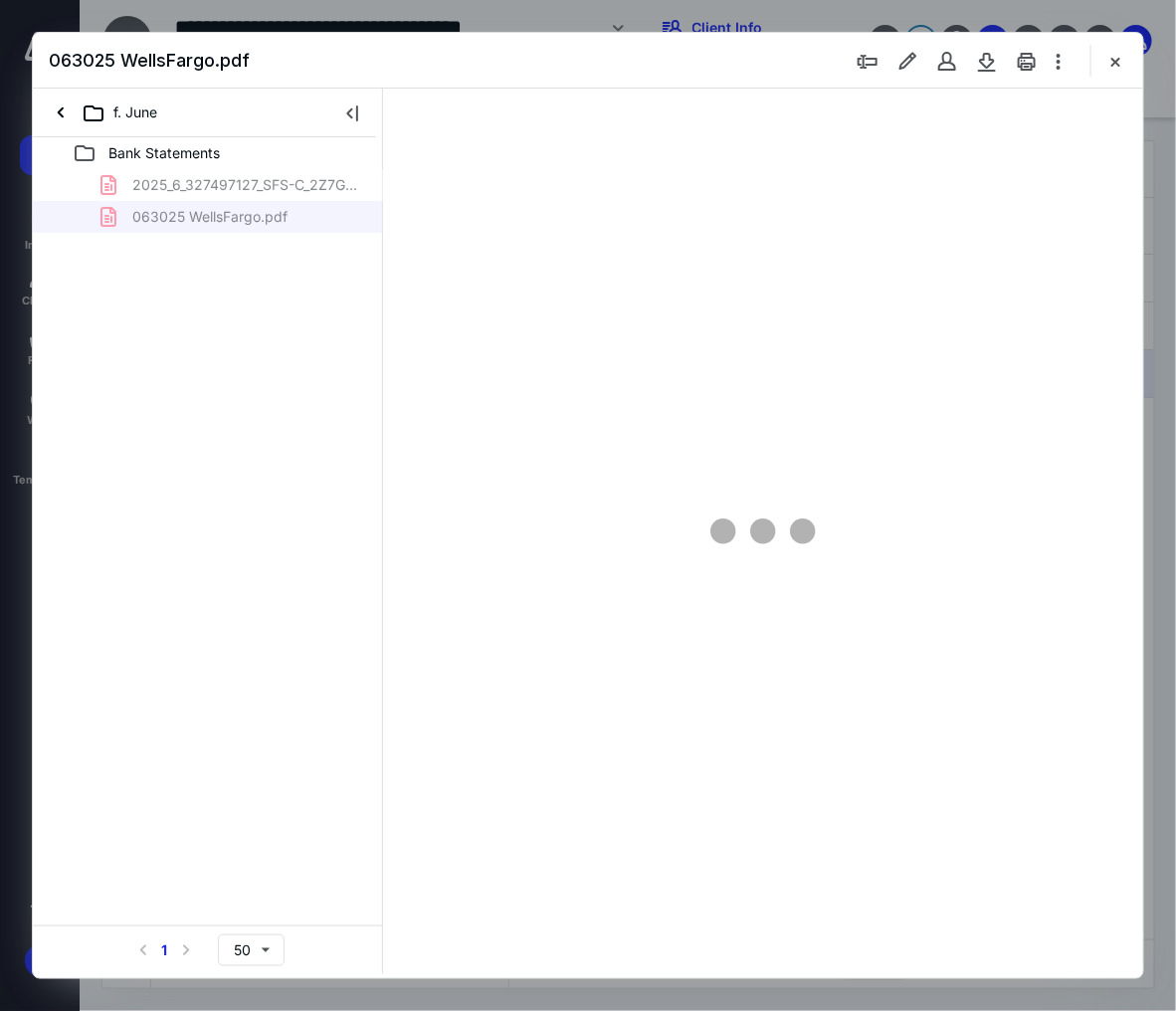 type on "99" 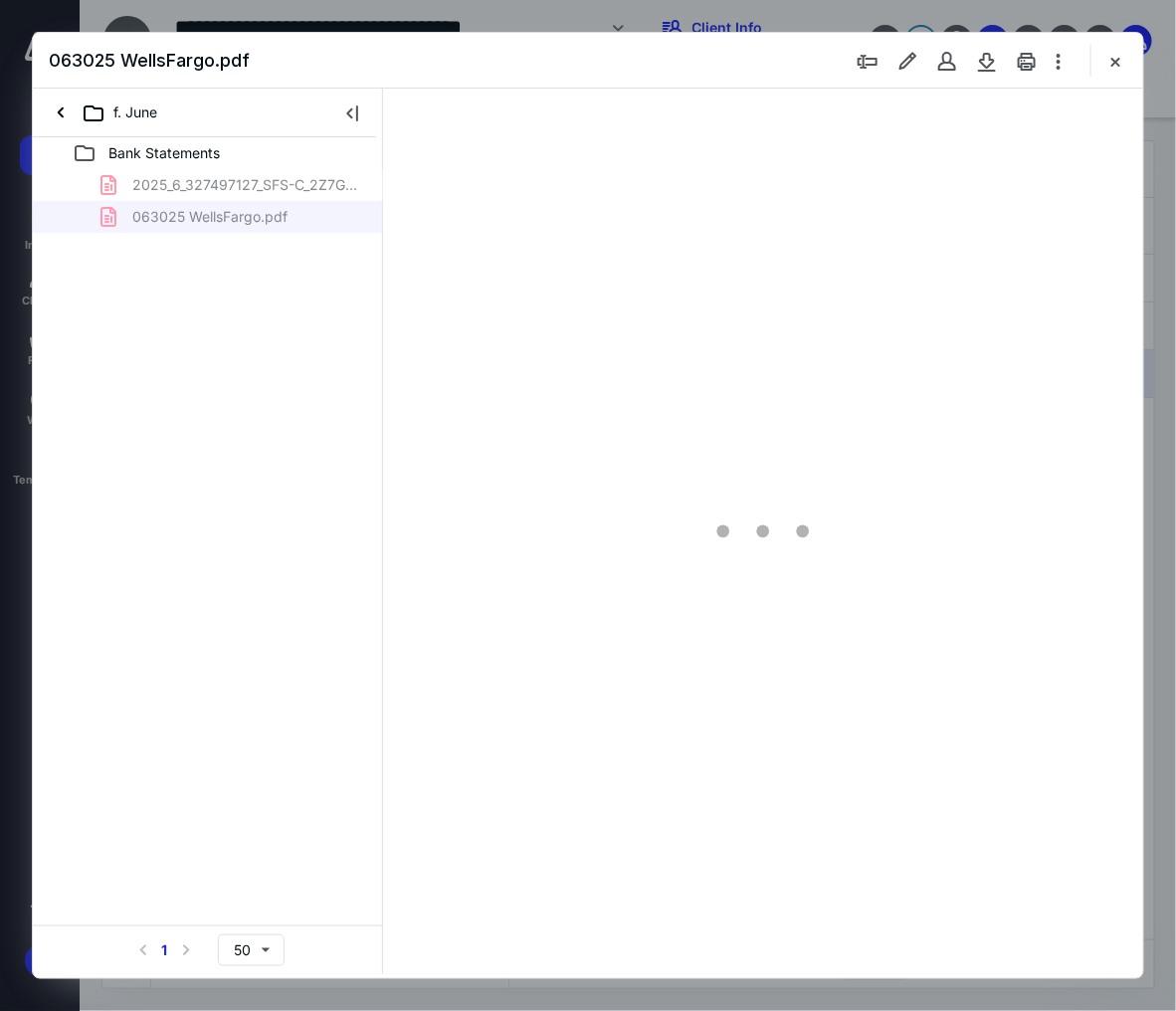 scroll, scrollTop: 106, scrollLeft: 0, axis: vertical 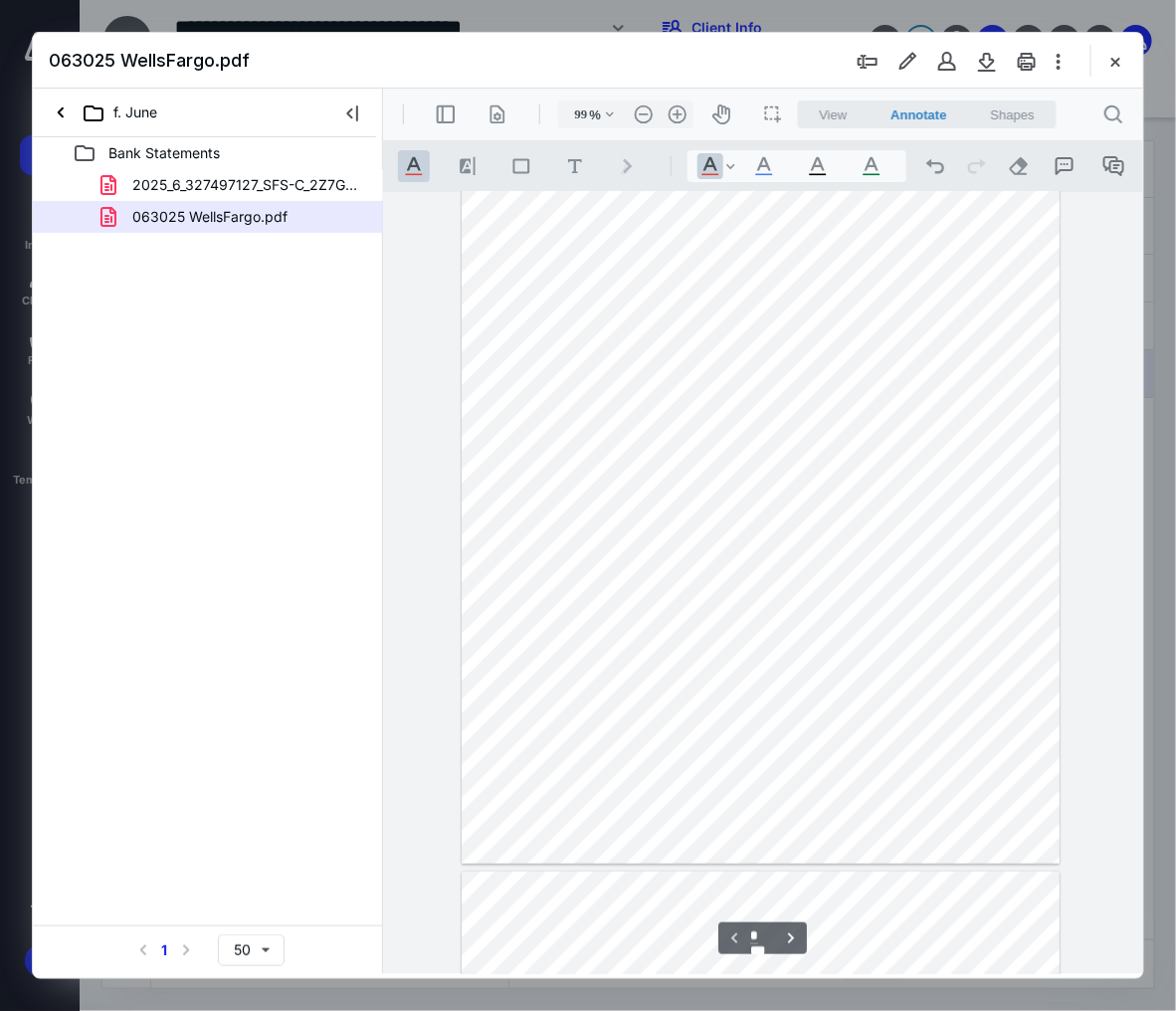 type on "*" 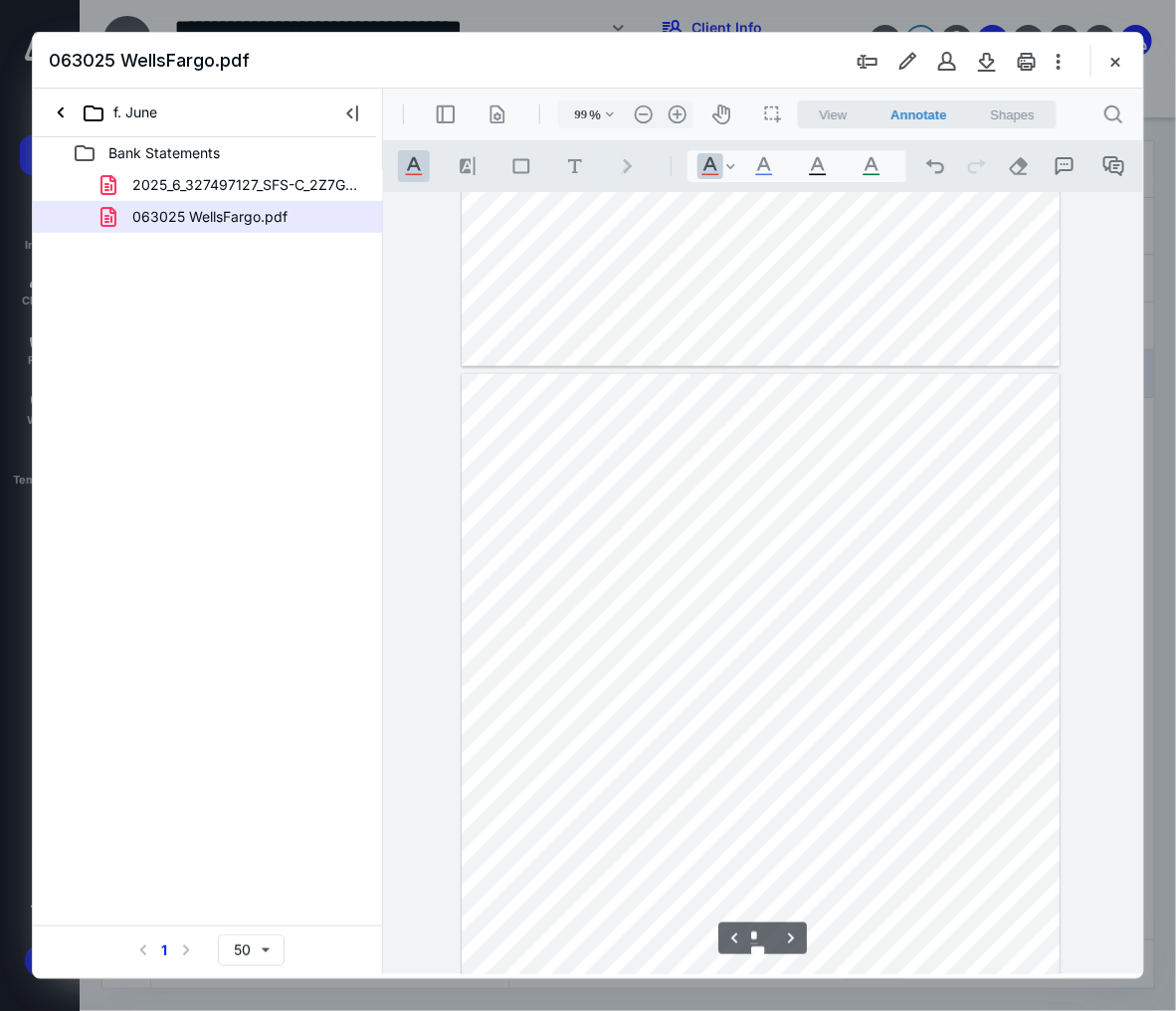 scroll, scrollTop: 853, scrollLeft: 0, axis: vertical 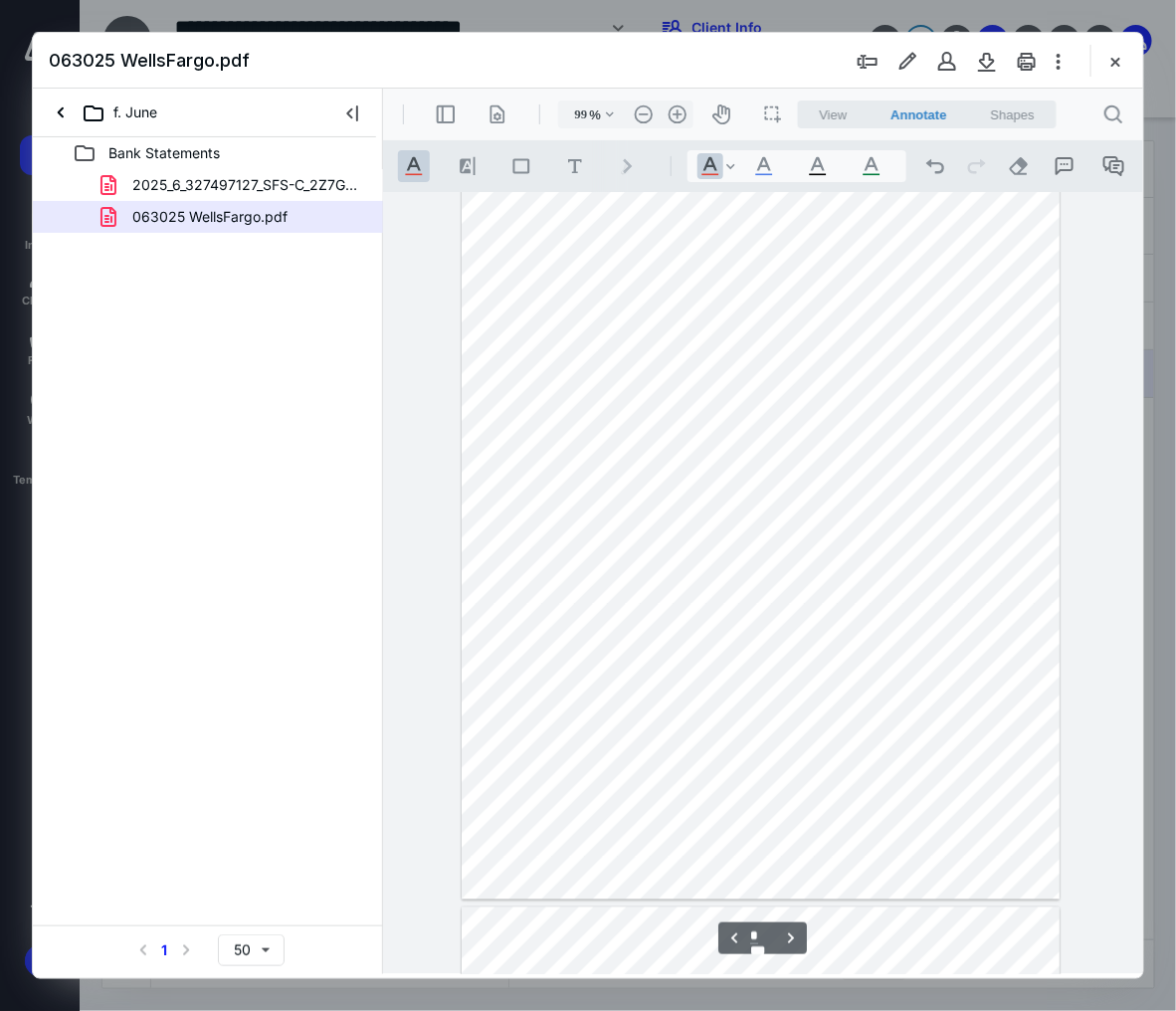 type on "124" 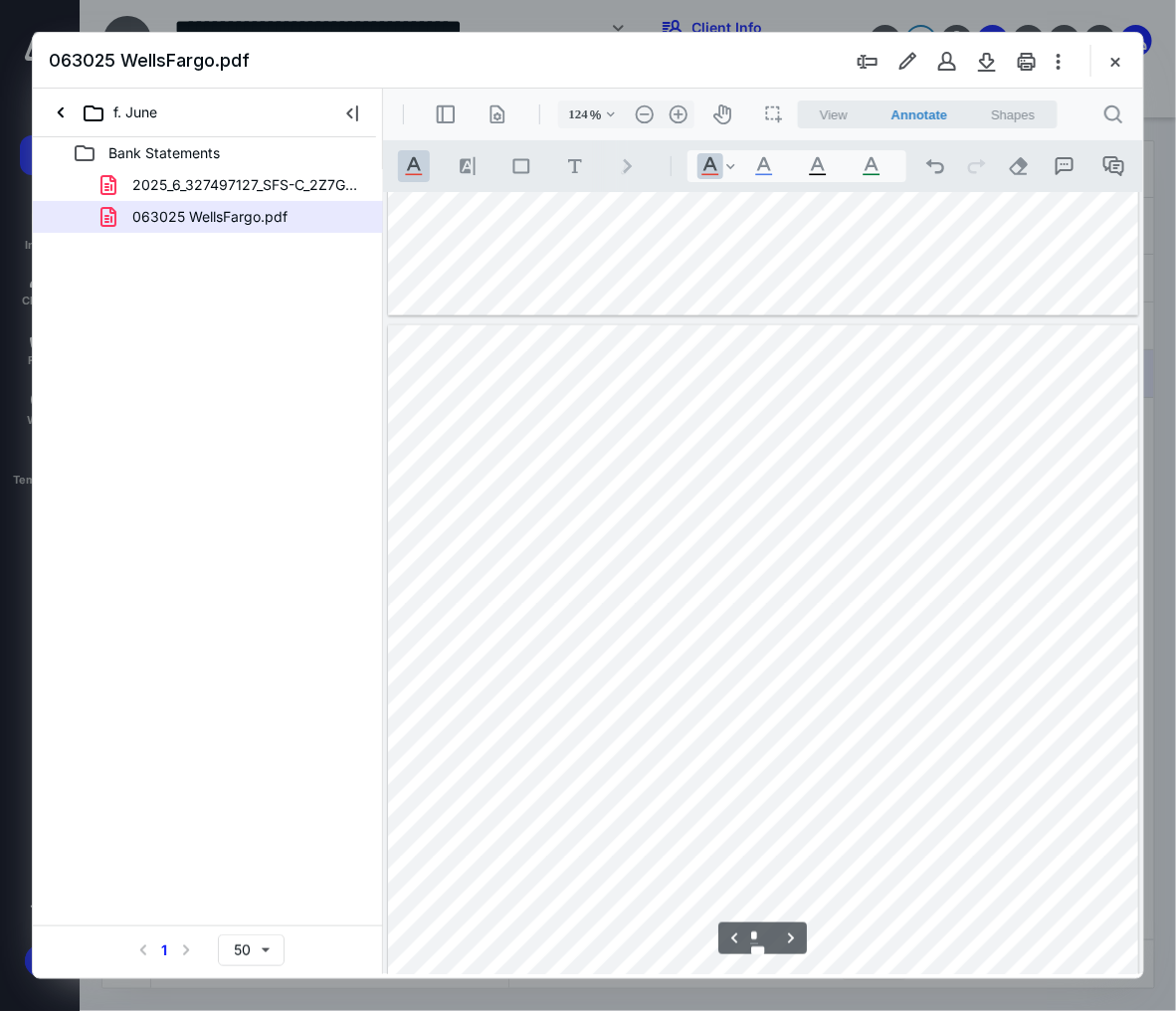 scroll, scrollTop: 1186, scrollLeft: 5, axis: both 